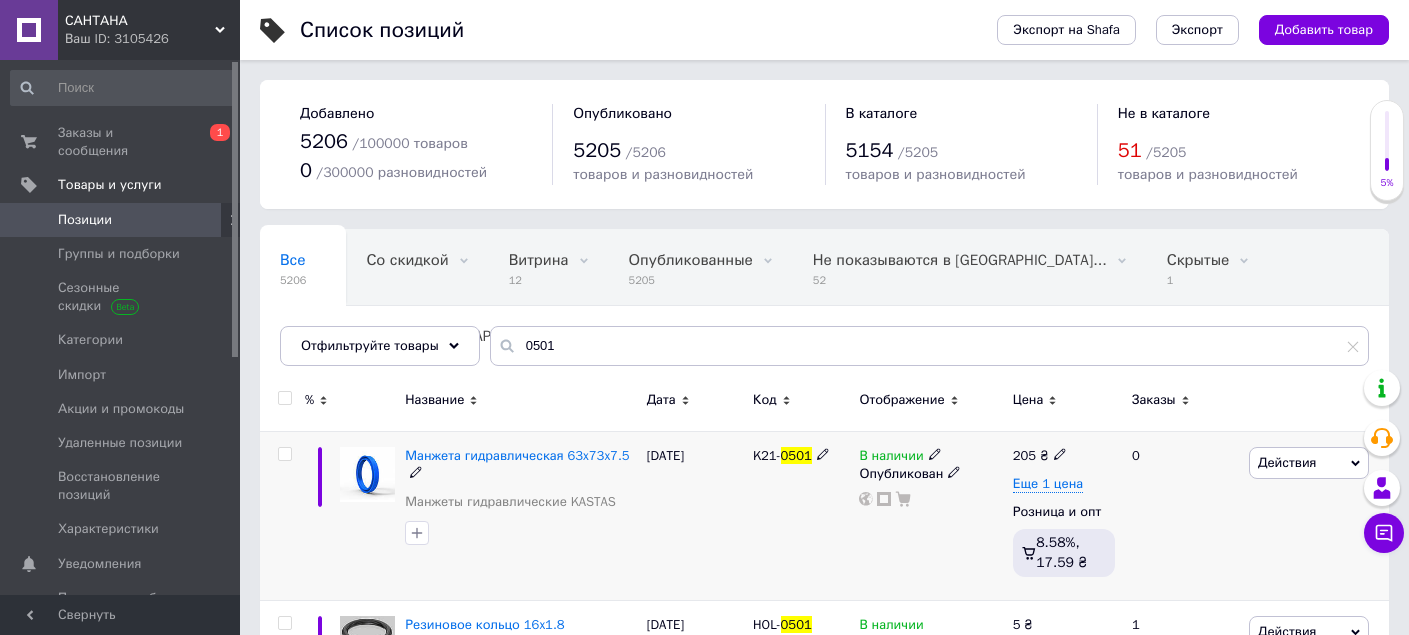 scroll, scrollTop: 0, scrollLeft: 0, axis: both 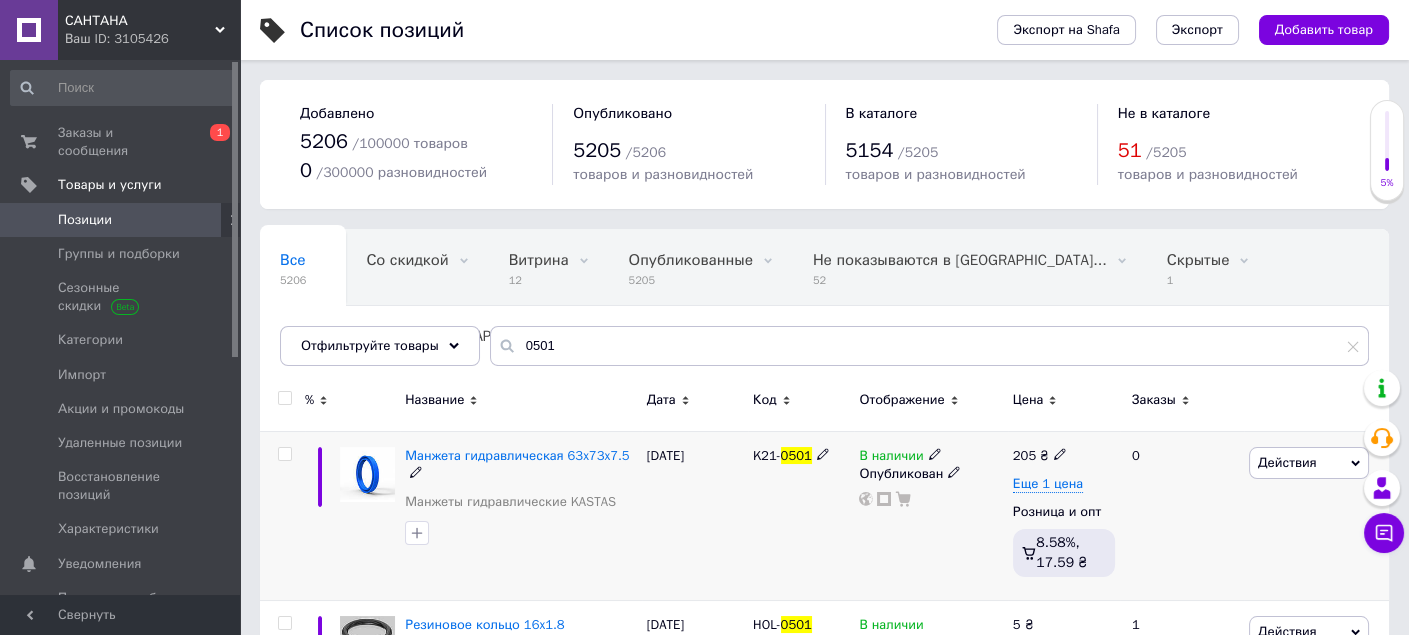 click on "[DATE]" at bounding box center (695, 516) 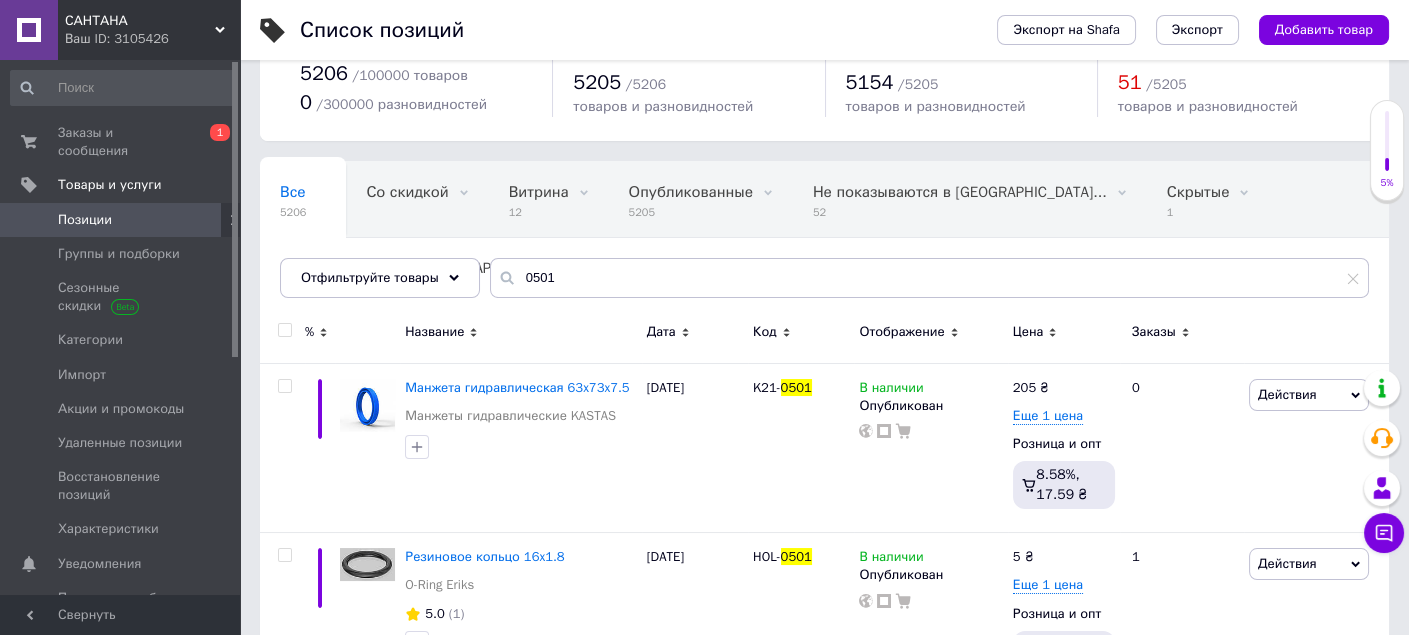 scroll, scrollTop: 80, scrollLeft: 0, axis: vertical 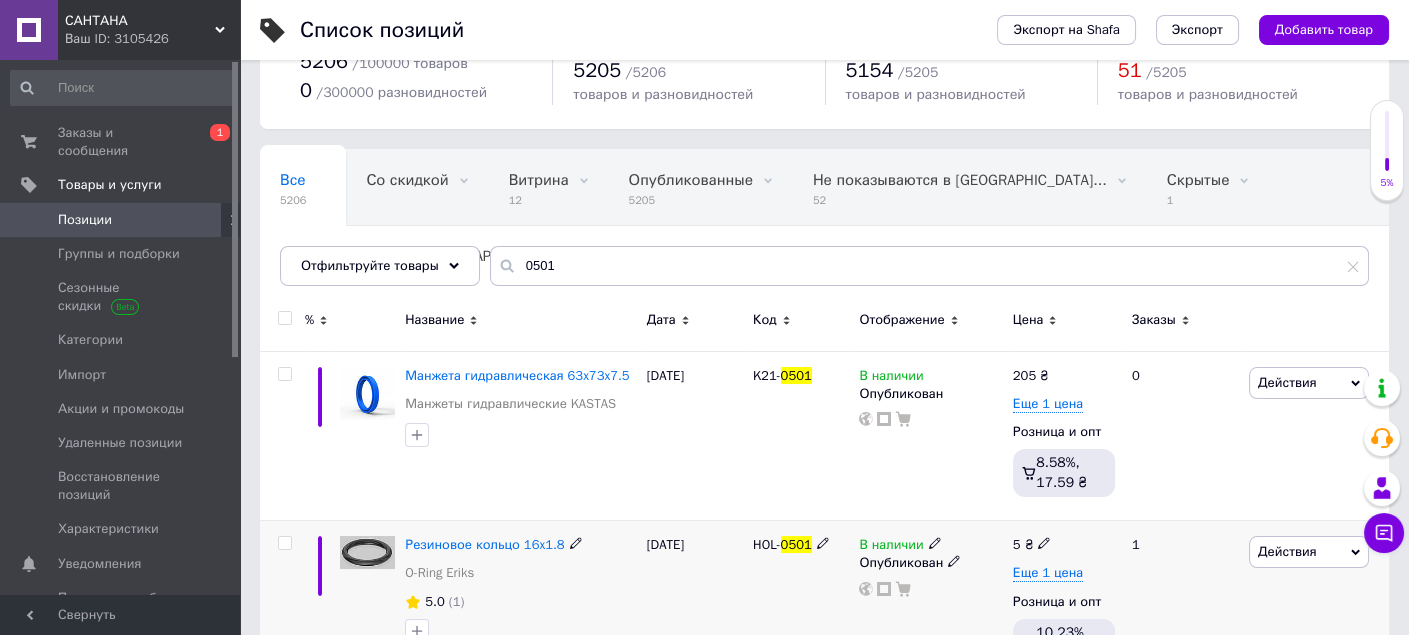 click 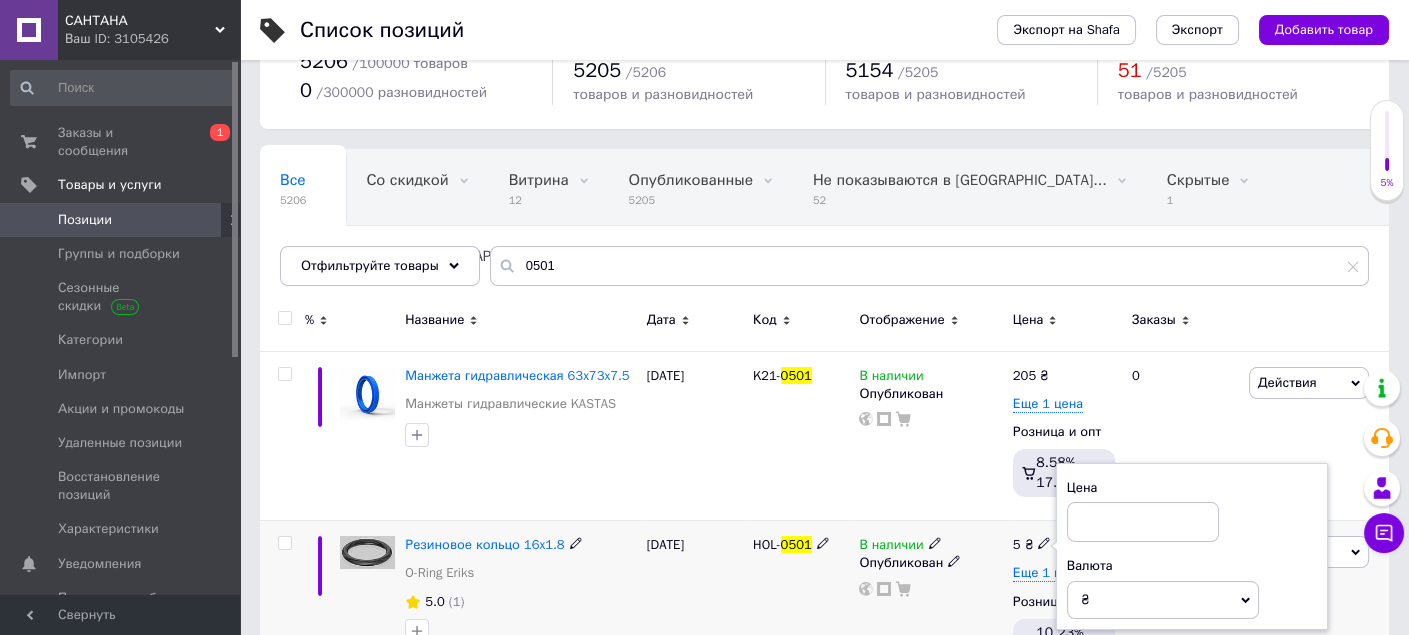 type on "7" 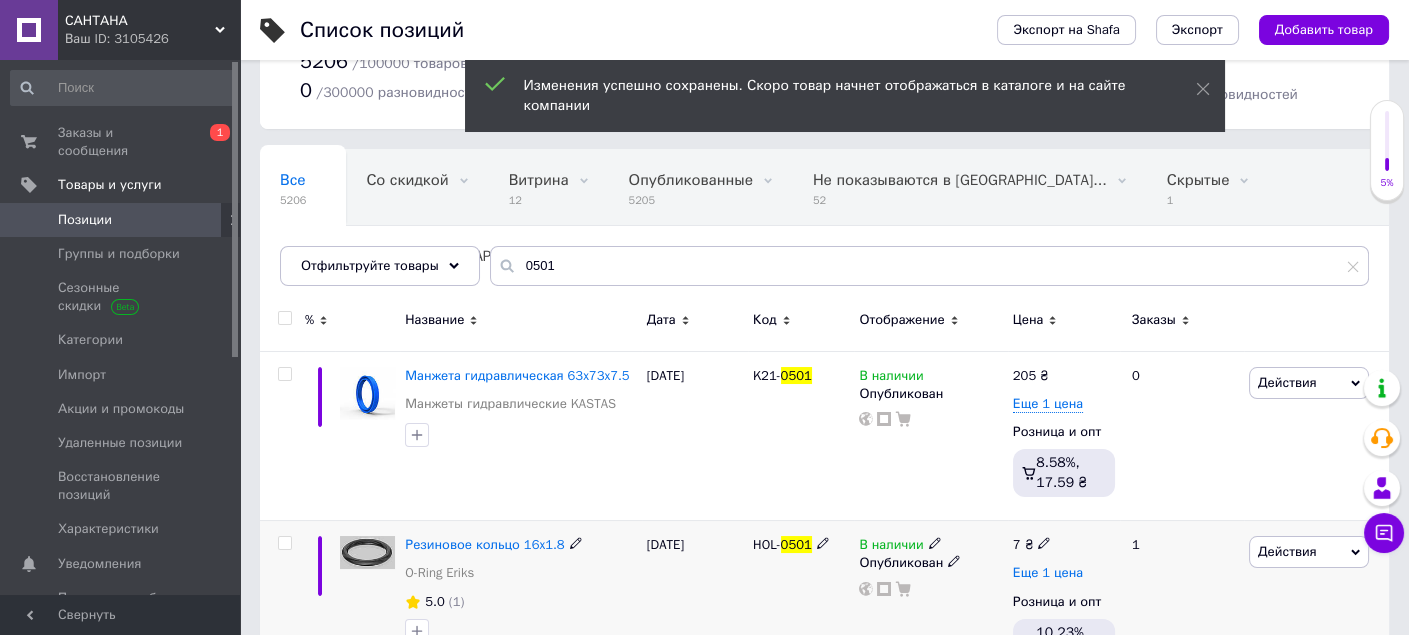 click on "7   ₴ Еще 1 цена Розница и опт 10.23%, 0.51 ₴" at bounding box center [1064, 605] 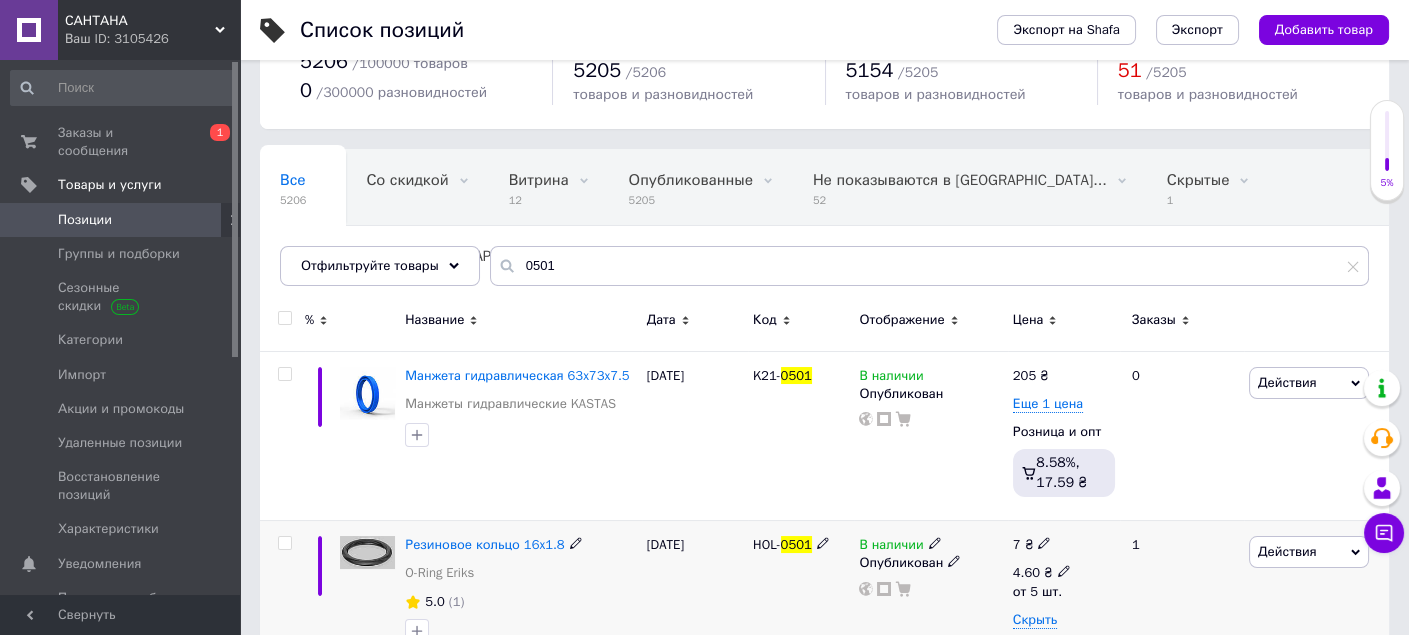 click on "4.60   ₴" at bounding box center (1042, 573) 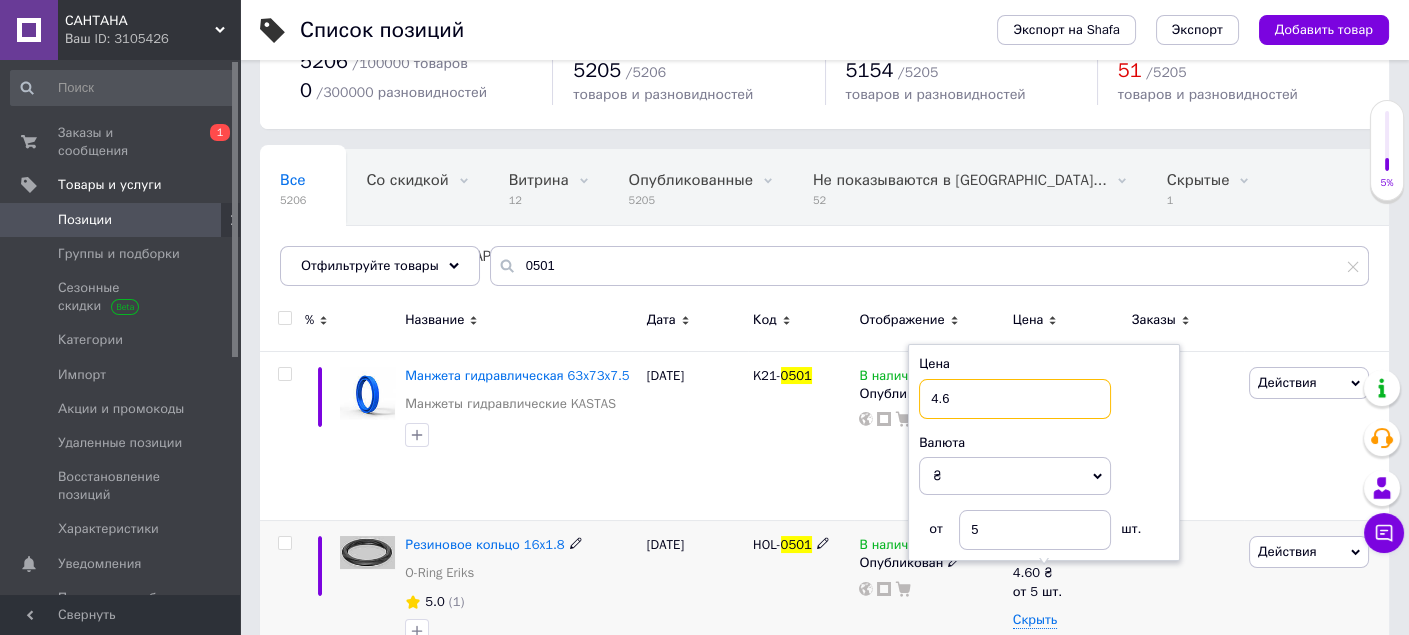 click on "4.6" at bounding box center (1015, 399) 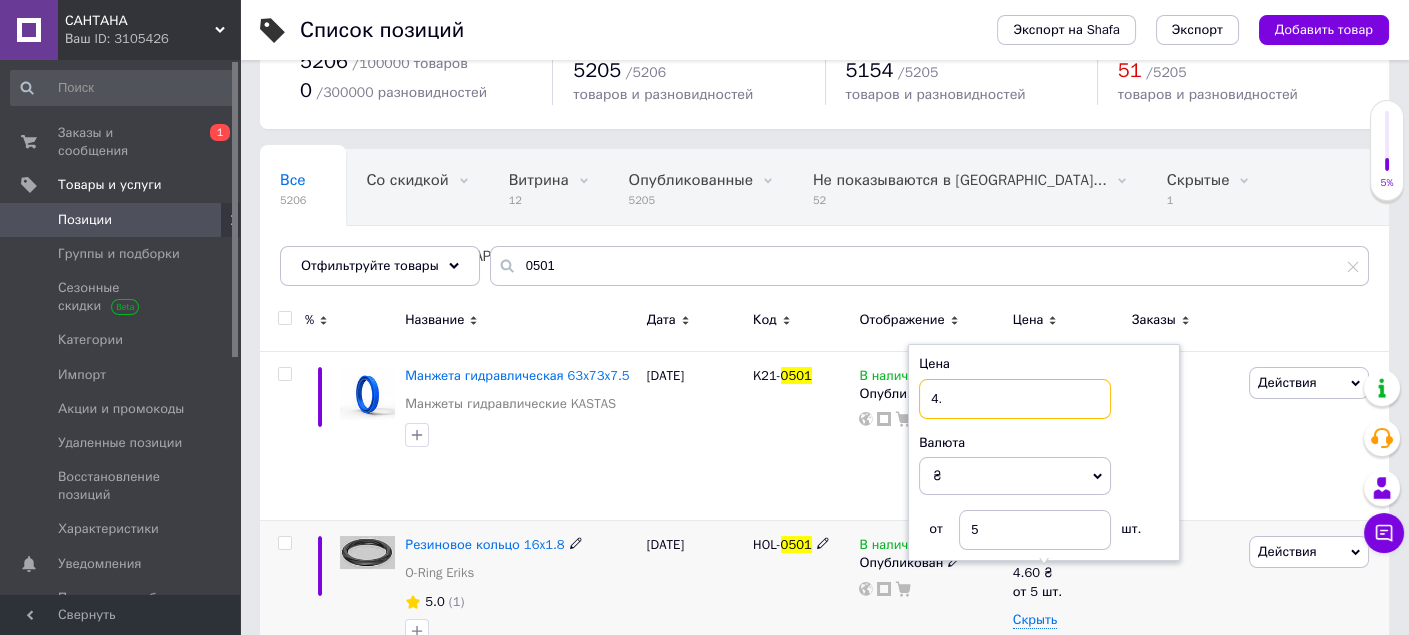 type on "4" 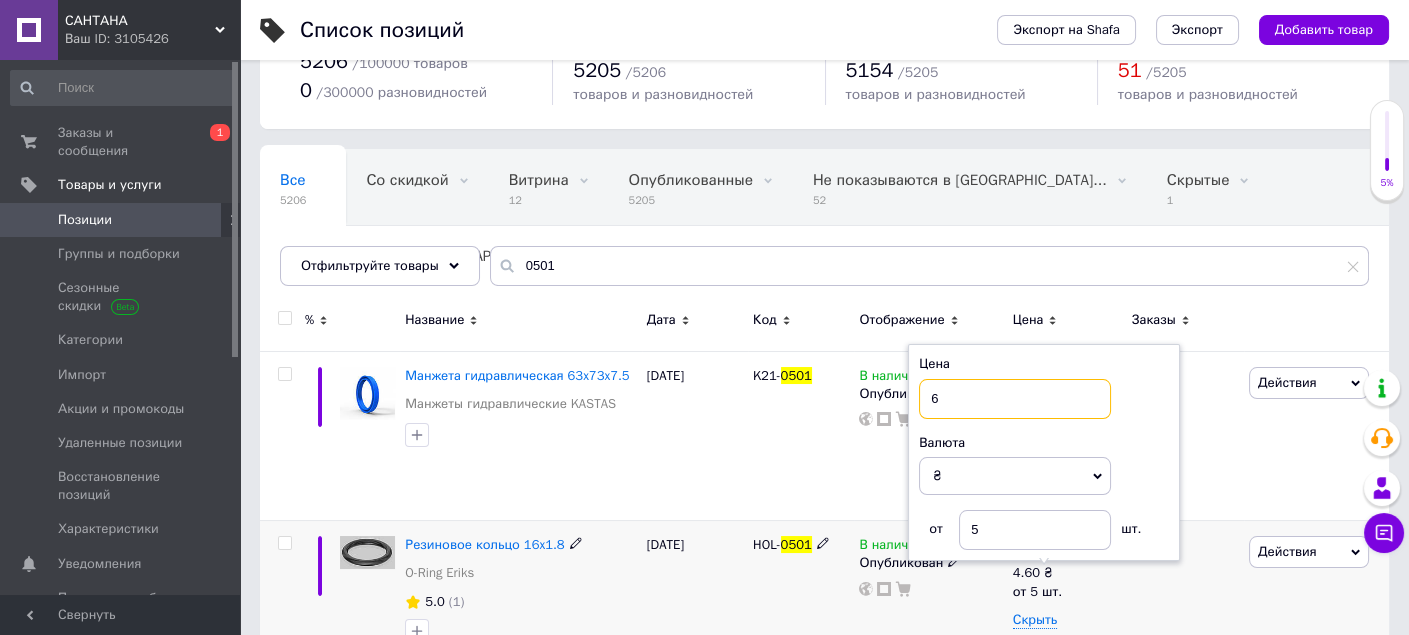 type on "6" 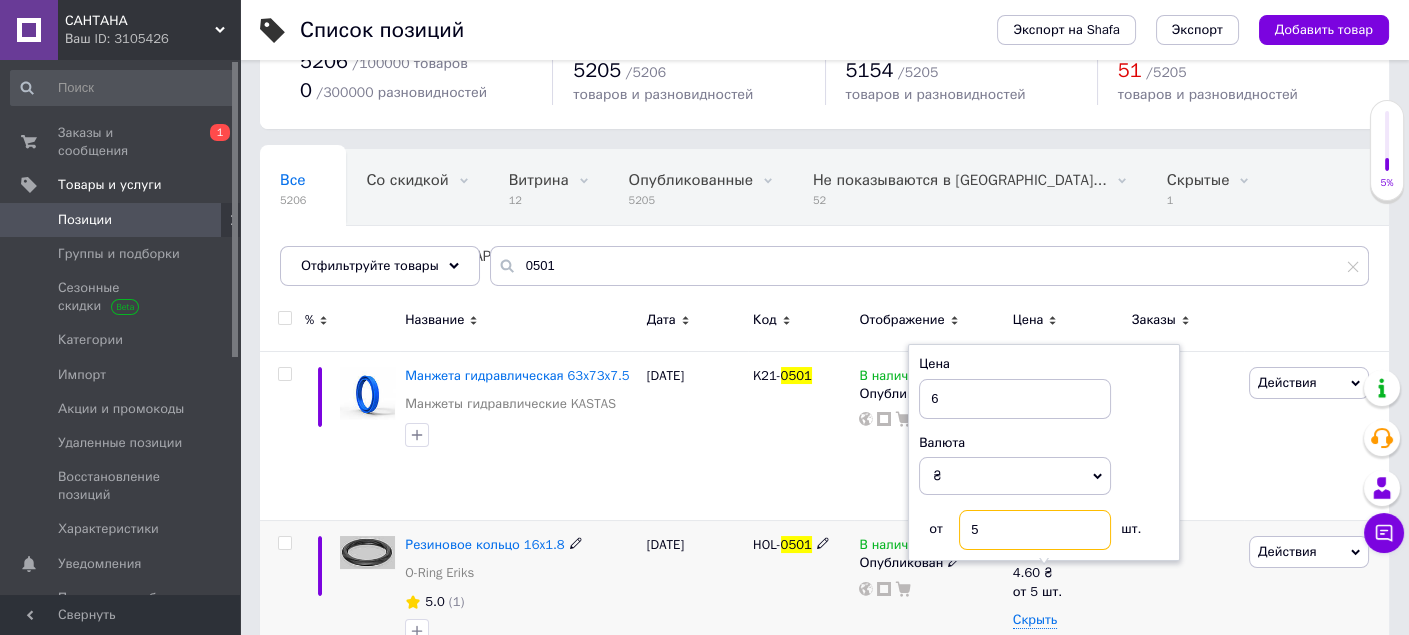 click on "5" at bounding box center (1035, 530) 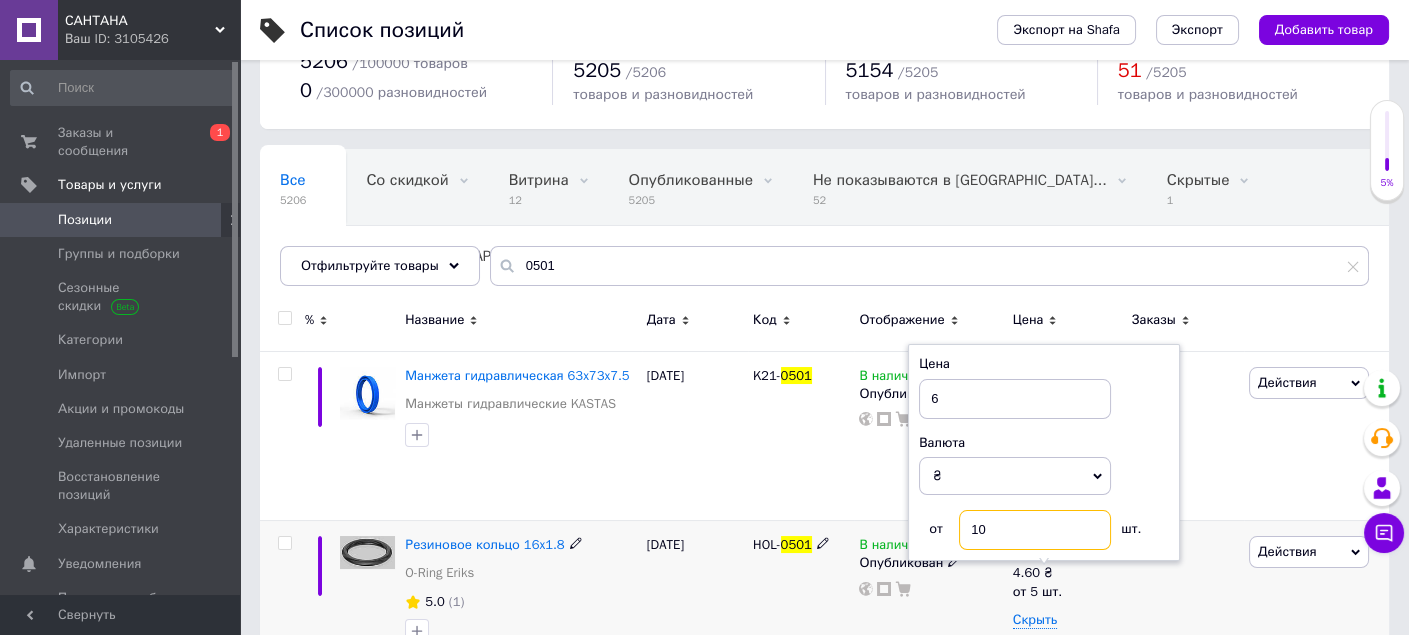 type on "10" 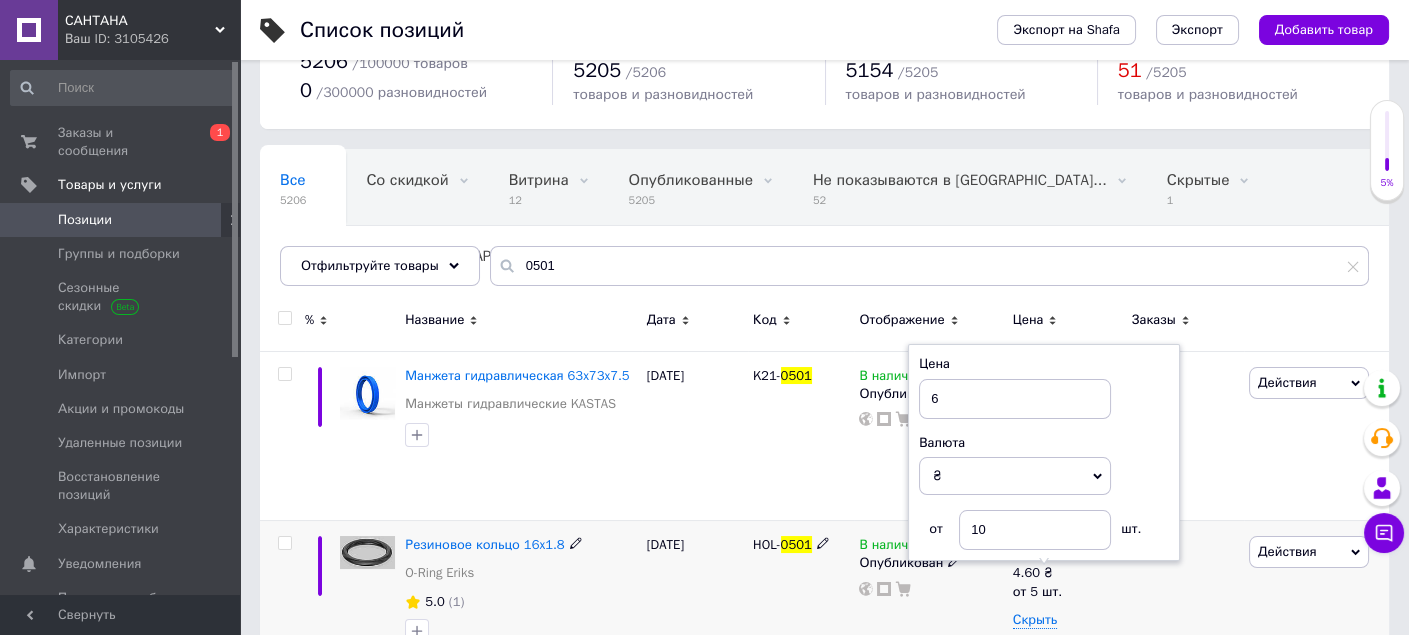 click on "В наличии Опубликован" at bounding box center (930, 629) 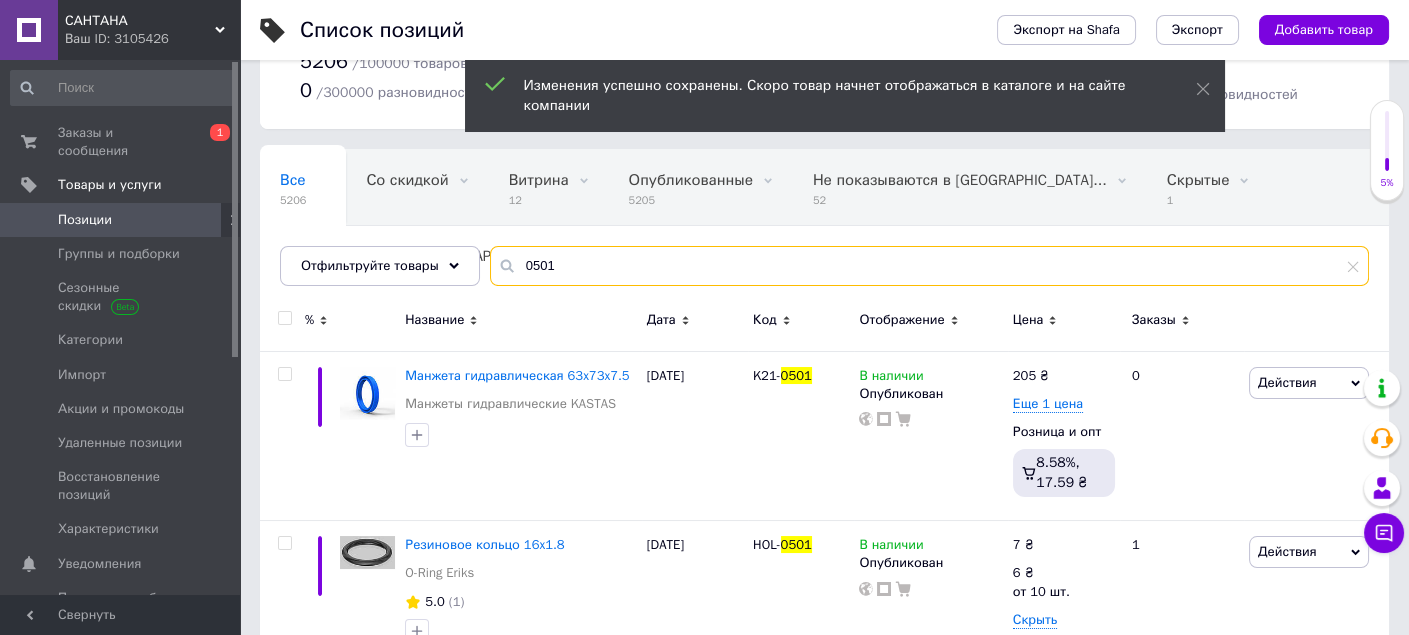 click on "0501" at bounding box center (929, 266) 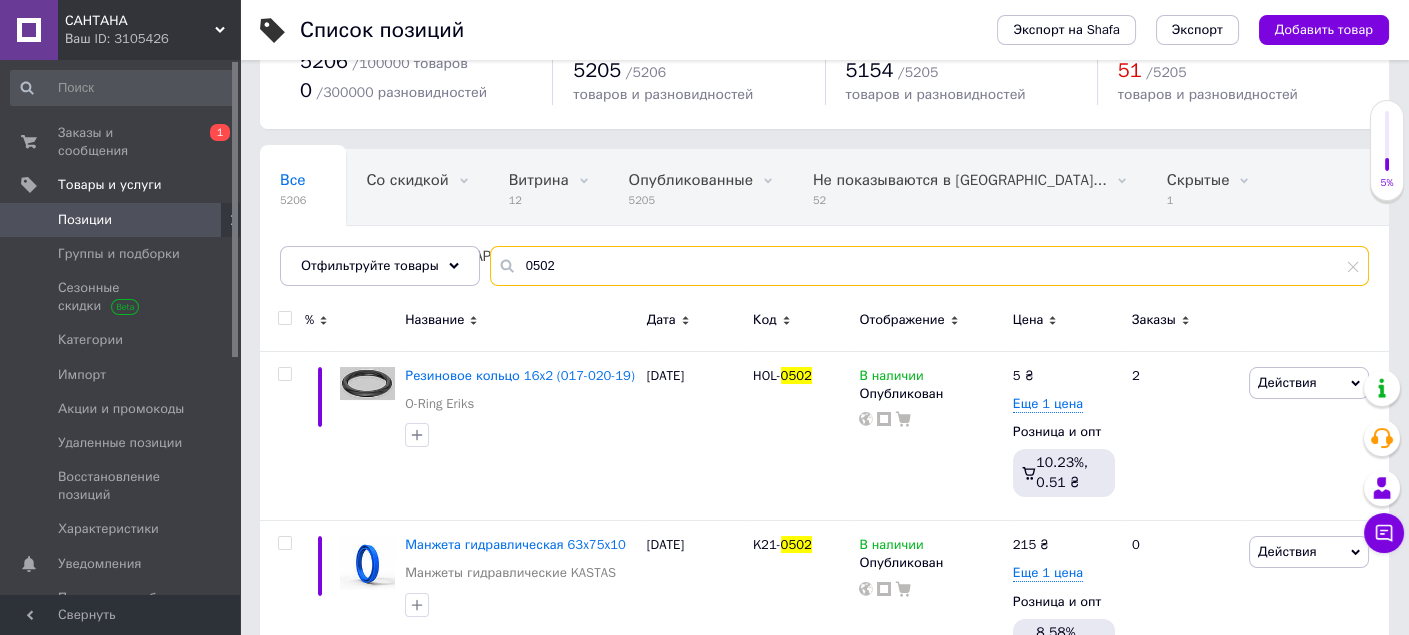 type on "0502" 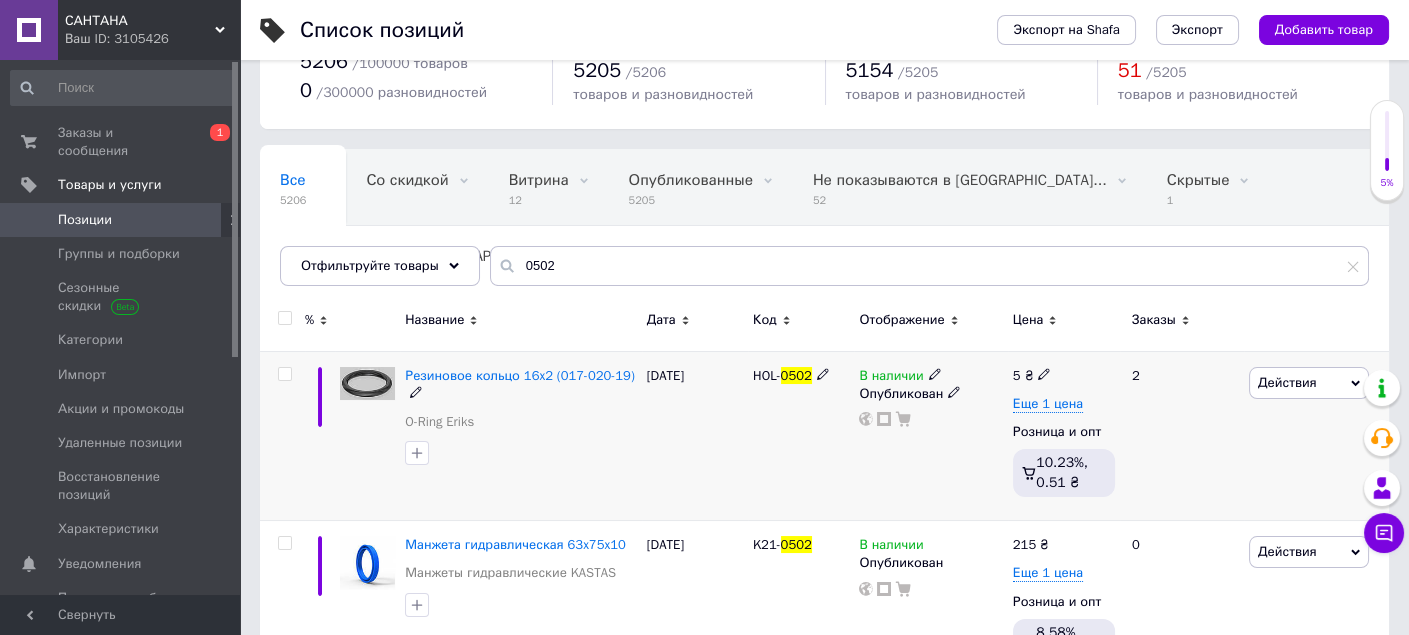 click 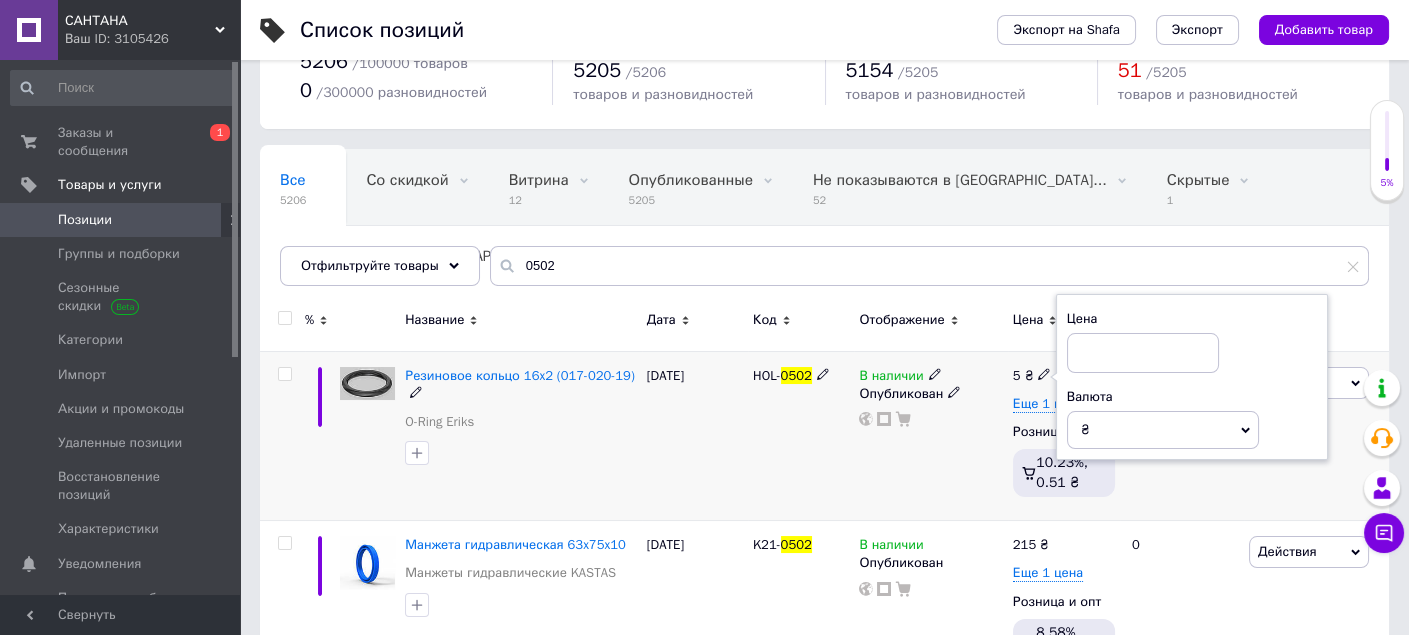 type on "6" 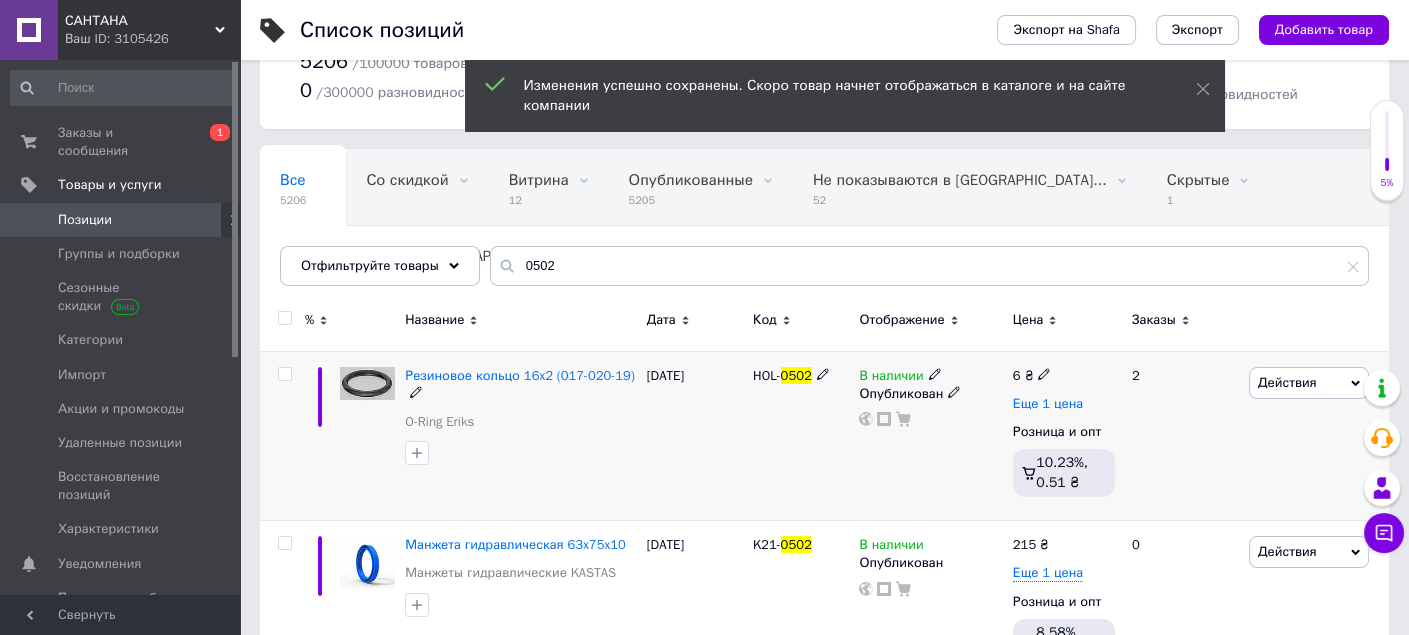 click on "Еще 1 цена" at bounding box center (1048, 404) 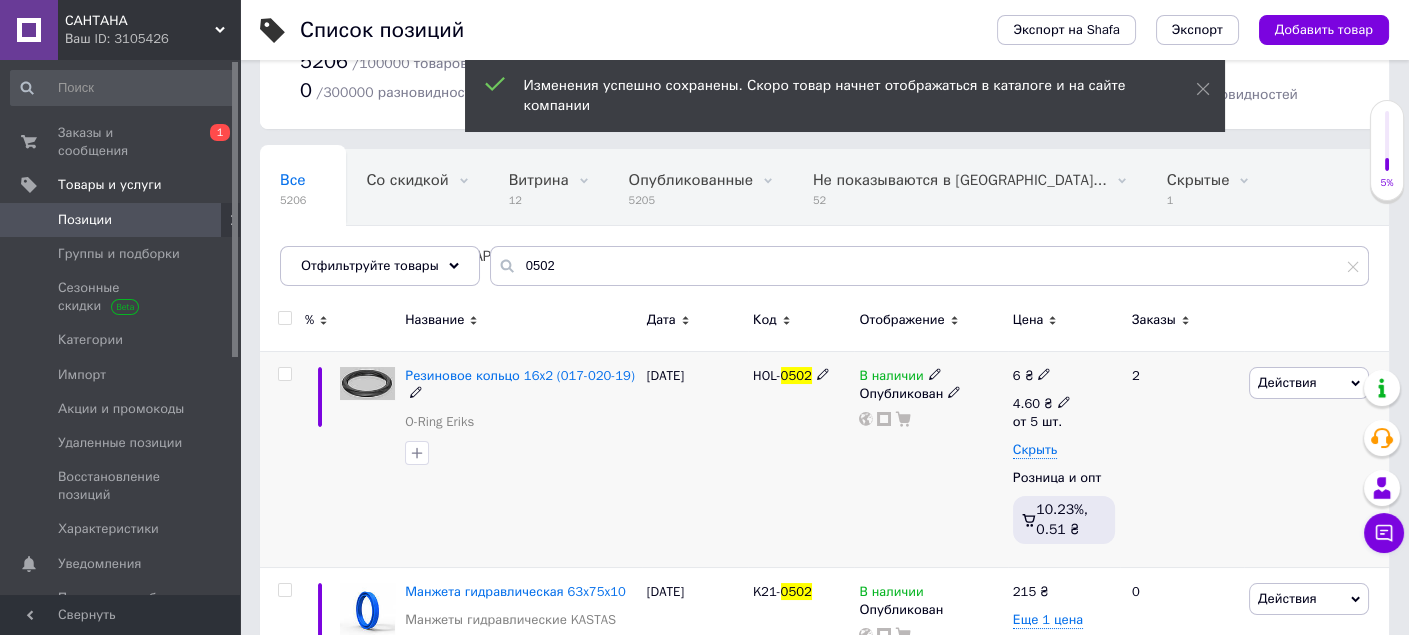 click on "4.60   ₴" at bounding box center [1042, 404] 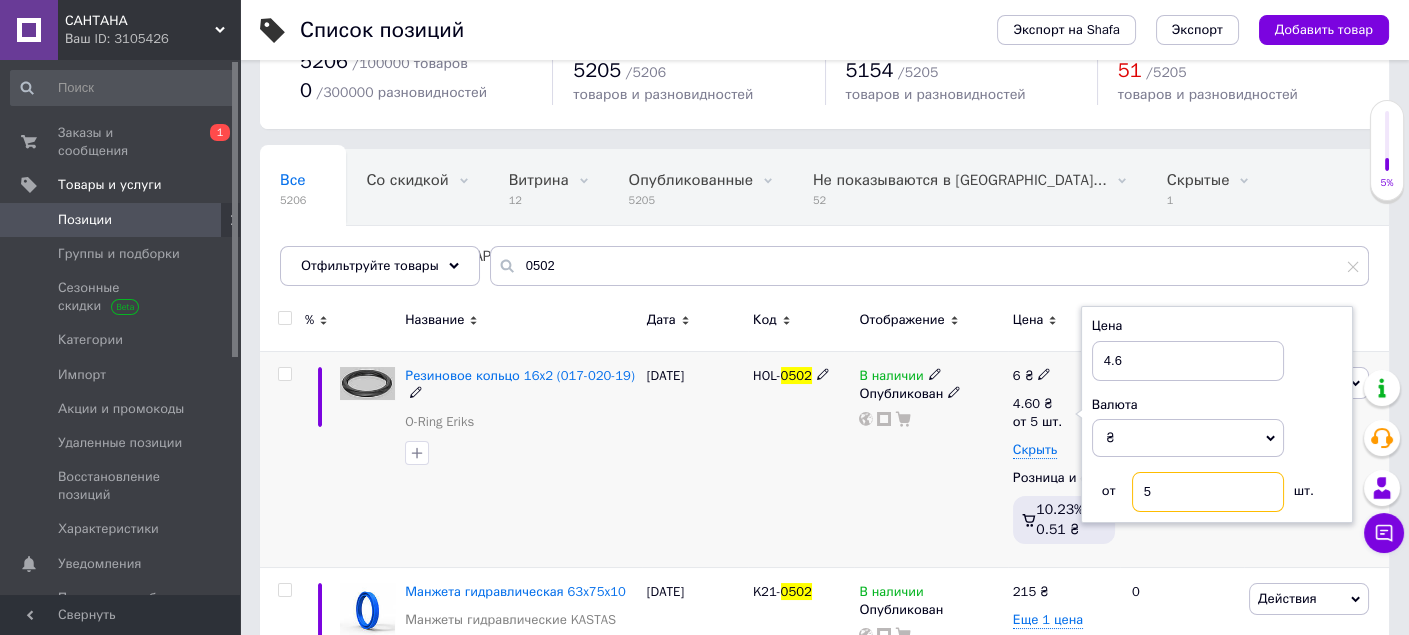 click on "5" at bounding box center (1208, 492) 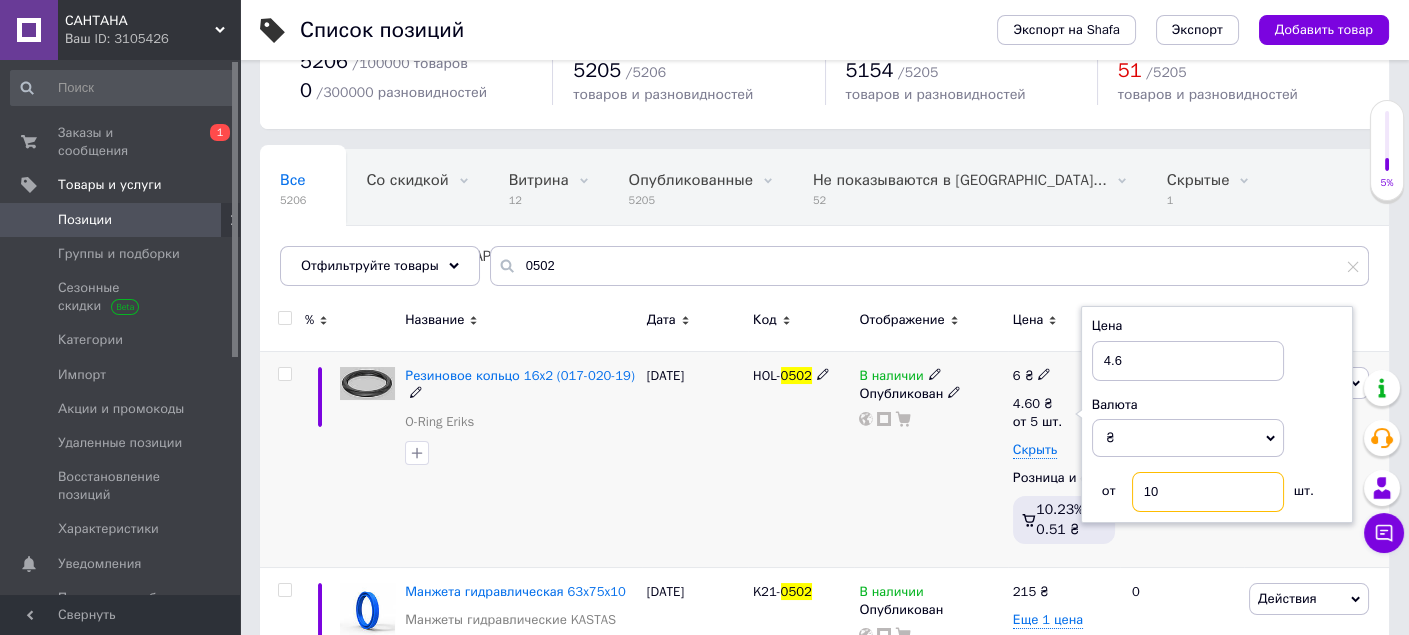 type on "10" 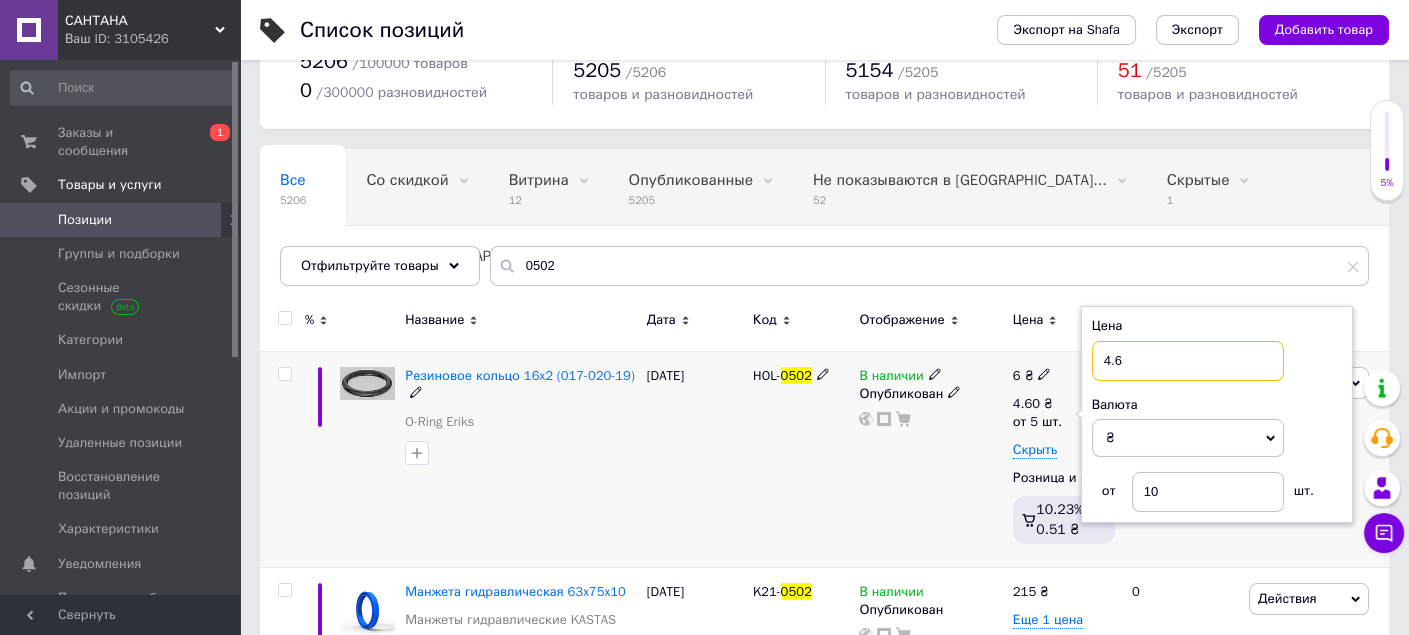click on "4.6" at bounding box center (1188, 361) 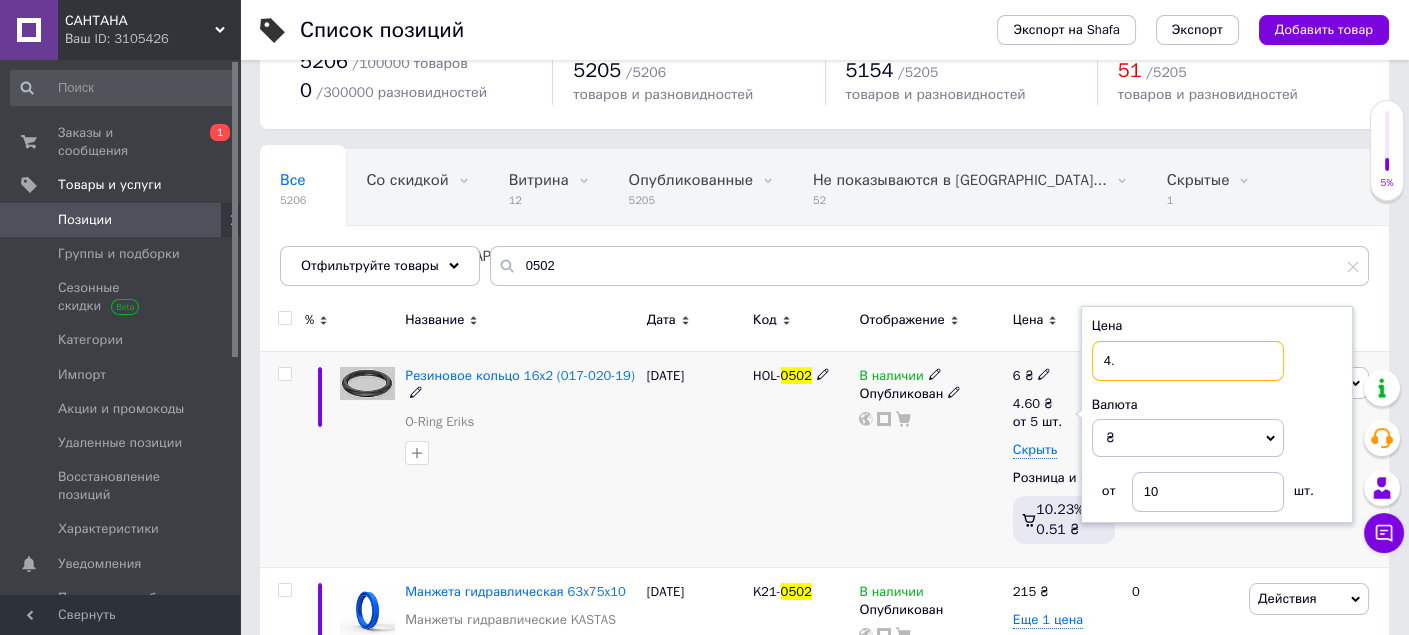 type on "4" 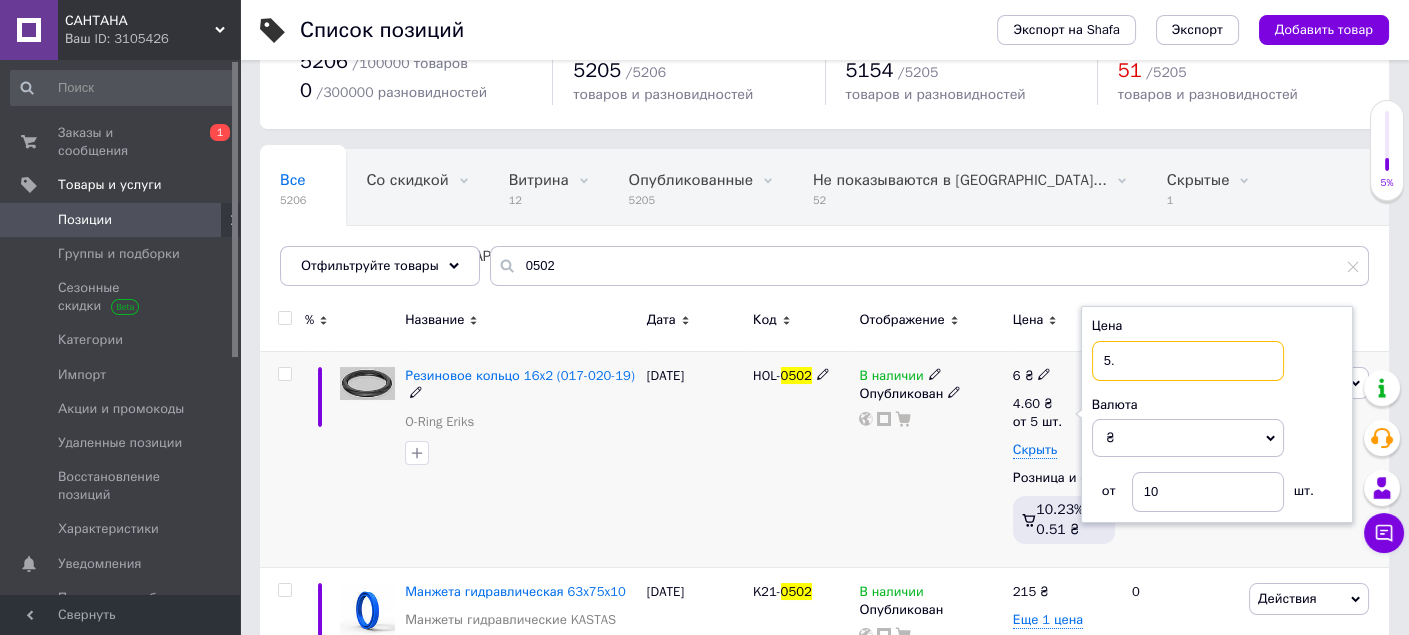 type on "5.4" 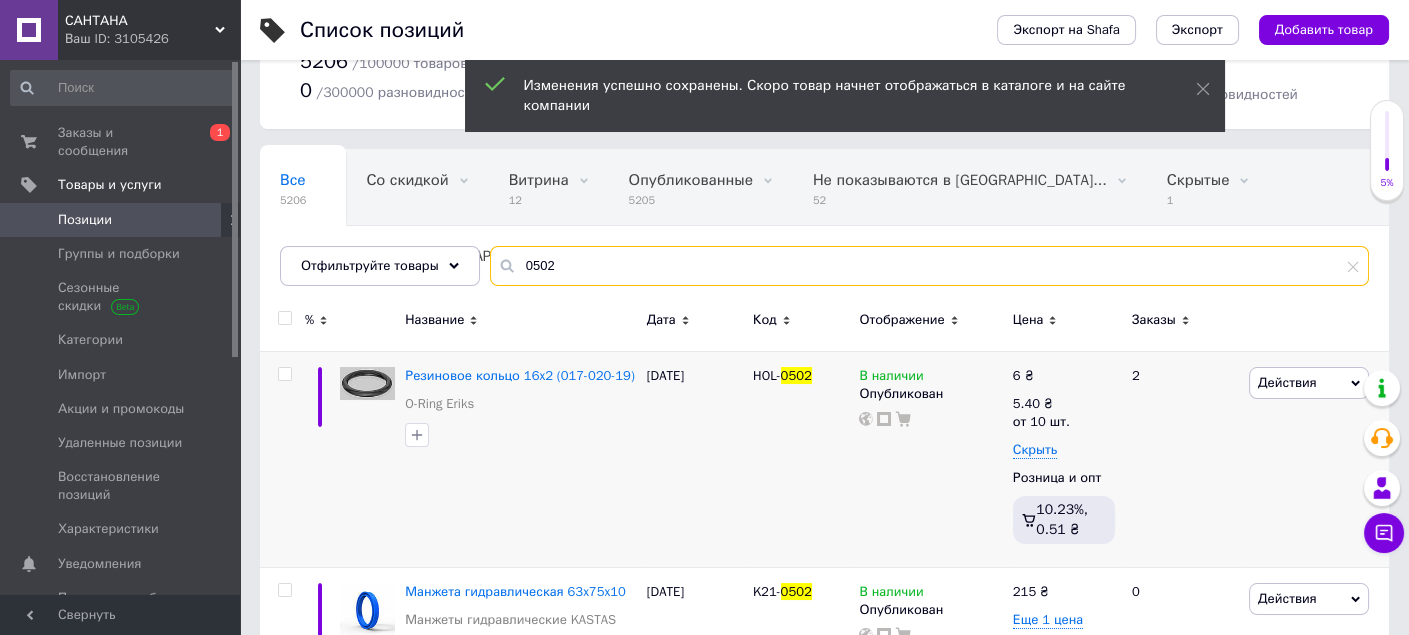 click on "0502" at bounding box center [929, 266] 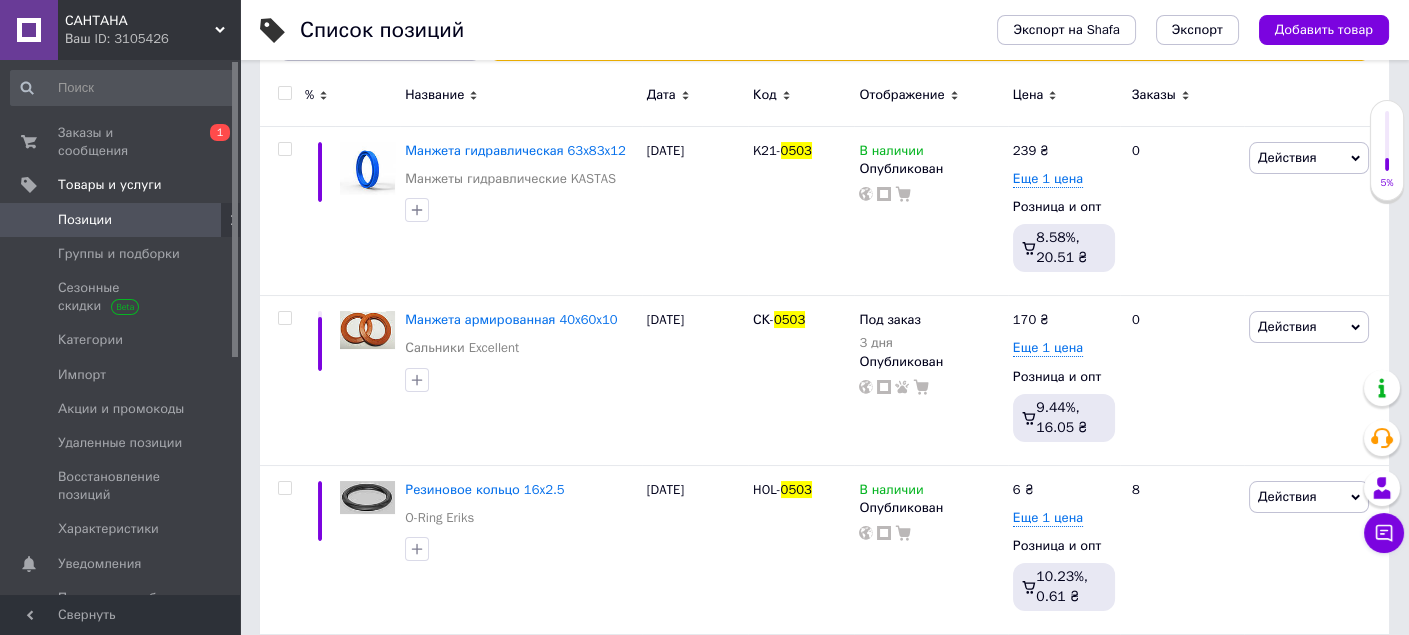 scroll, scrollTop: 332, scrollLeft: 0, axis: vertical 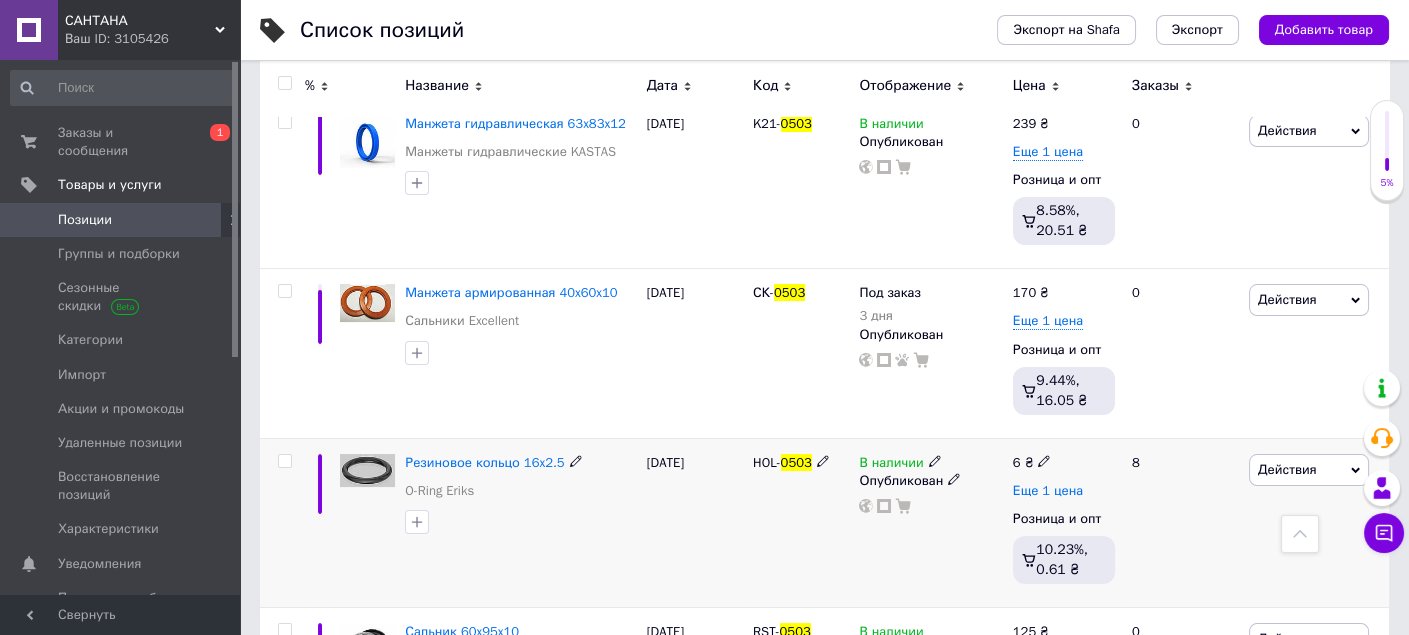 click on "Еще 1 цена" at bounding box center [1048, 491] 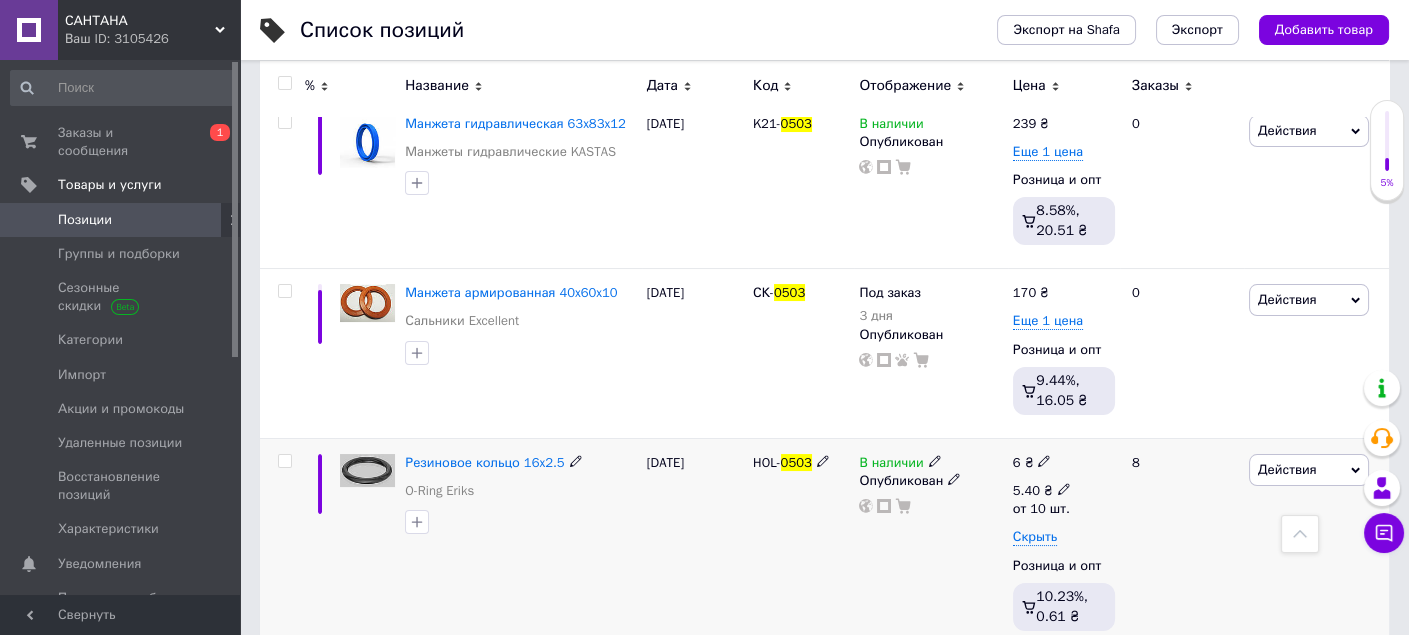 click 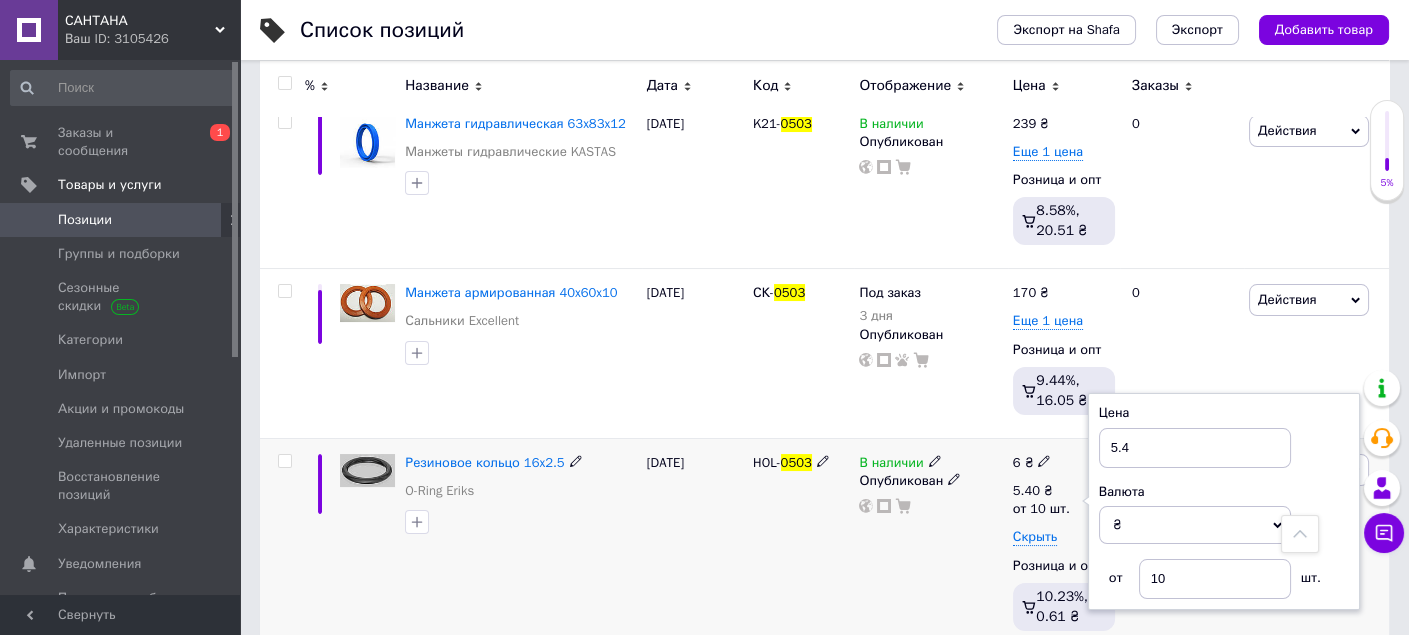 click on "В наличии Опубликован" at bounding box center [930, 546] 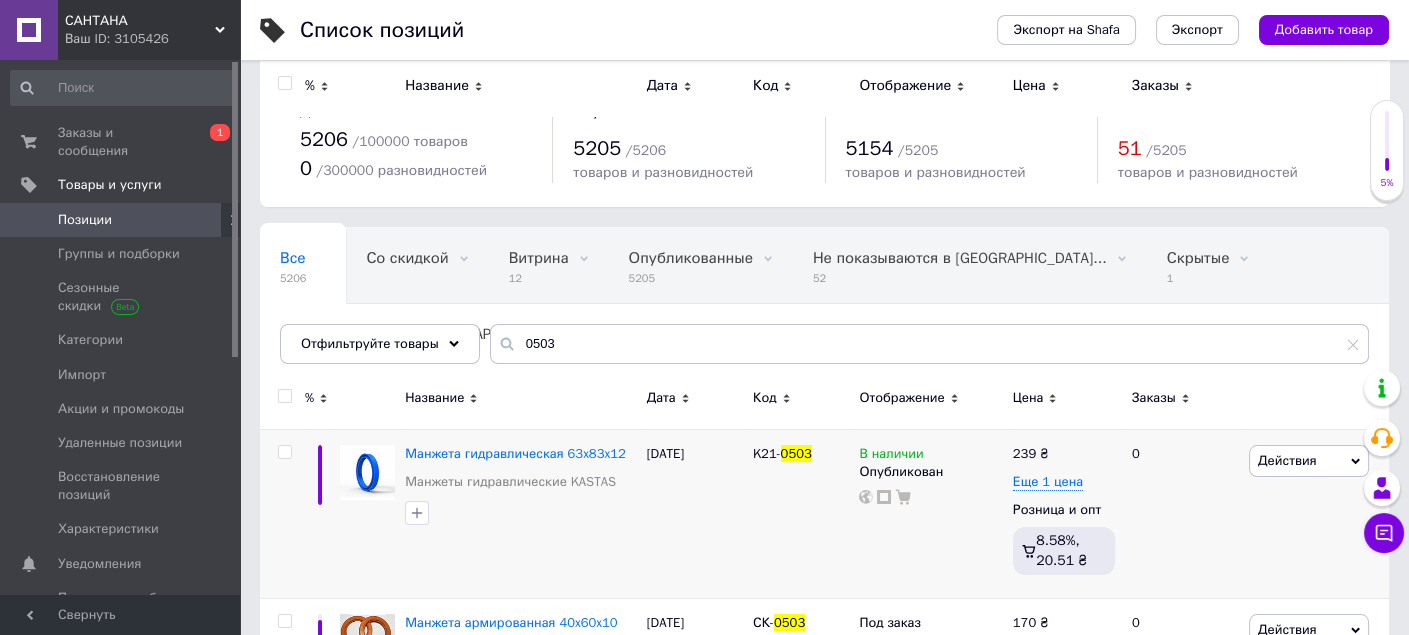 scroll, scrollTop: 0, scrollLeft: 0, axis: both 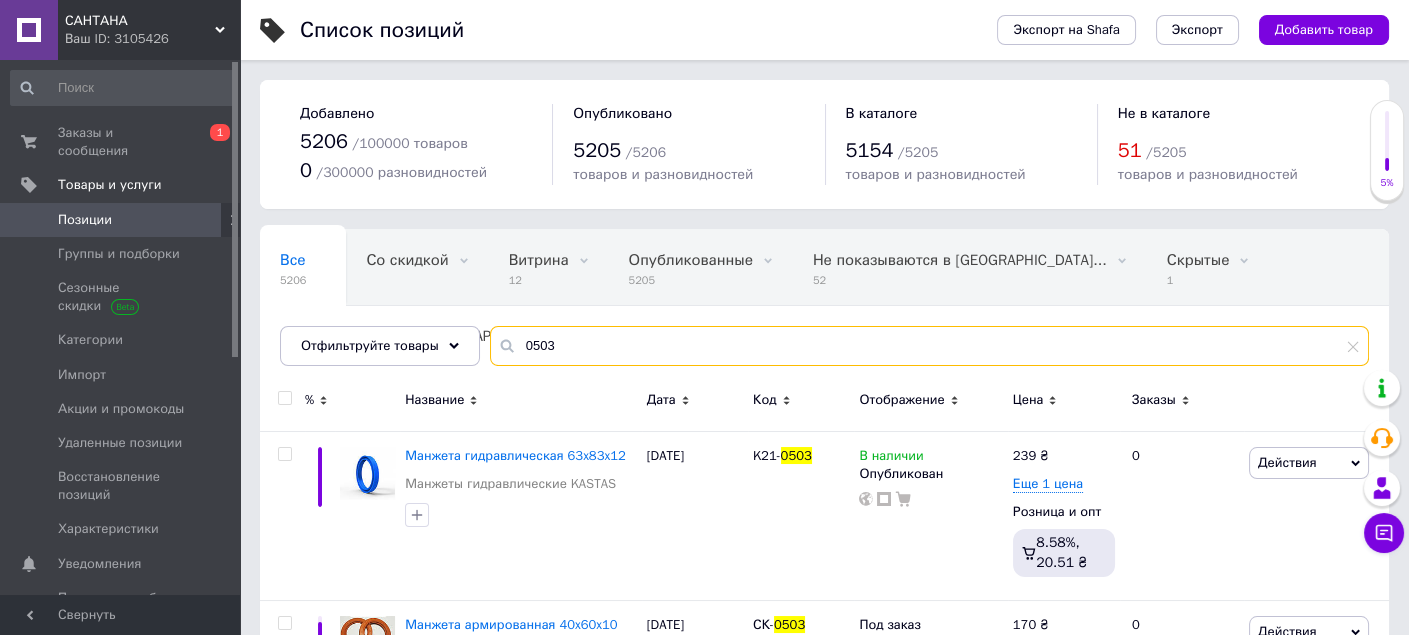 click on "0503" at bounding box center (929, 346) 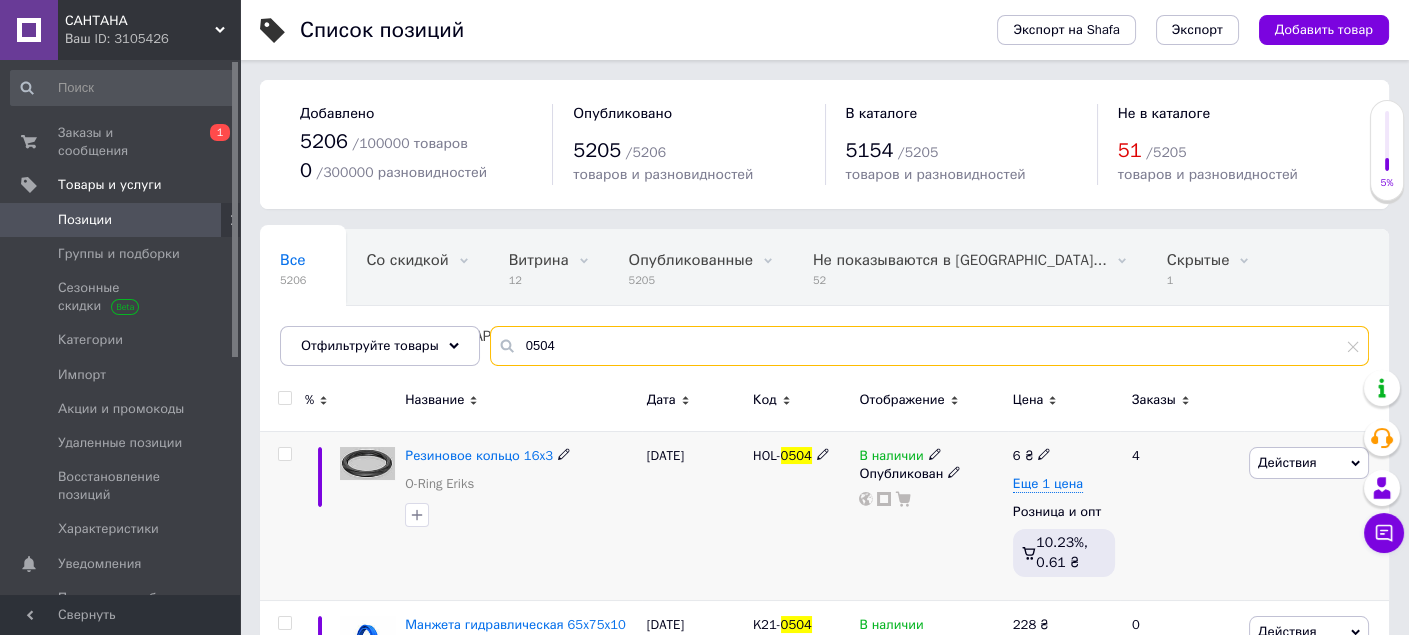 type on "0504" 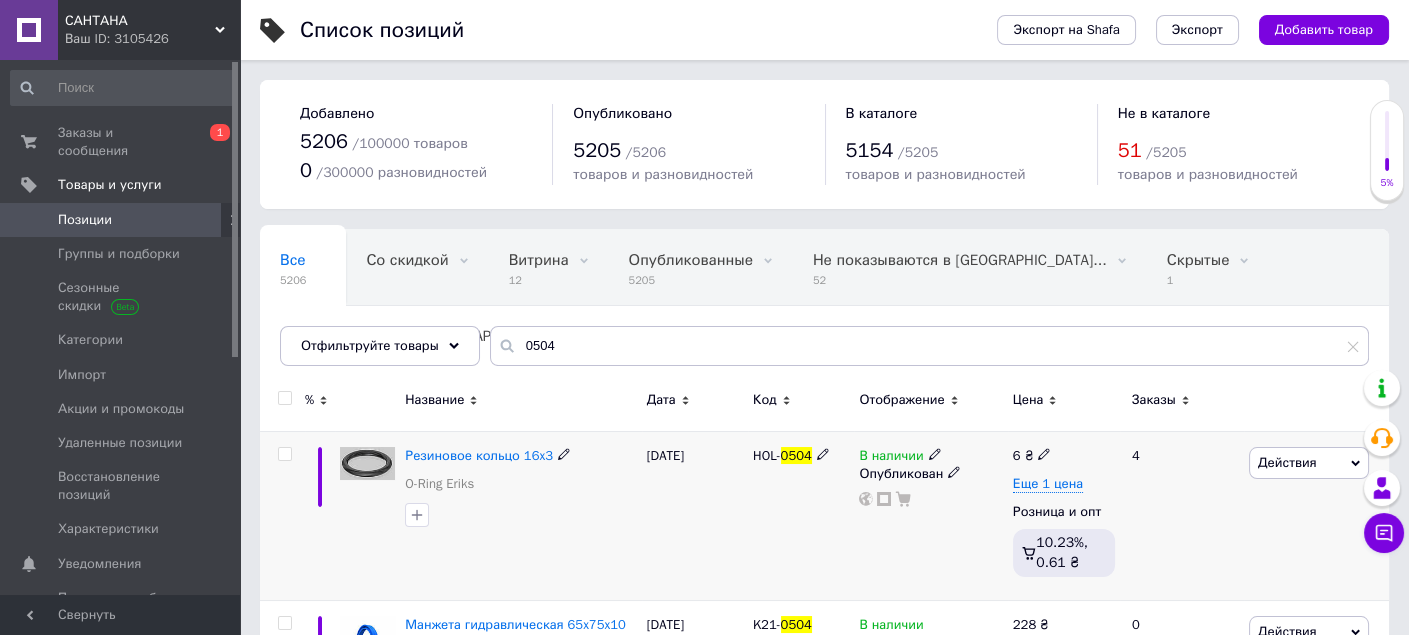 click at bounding box center (520, 515) 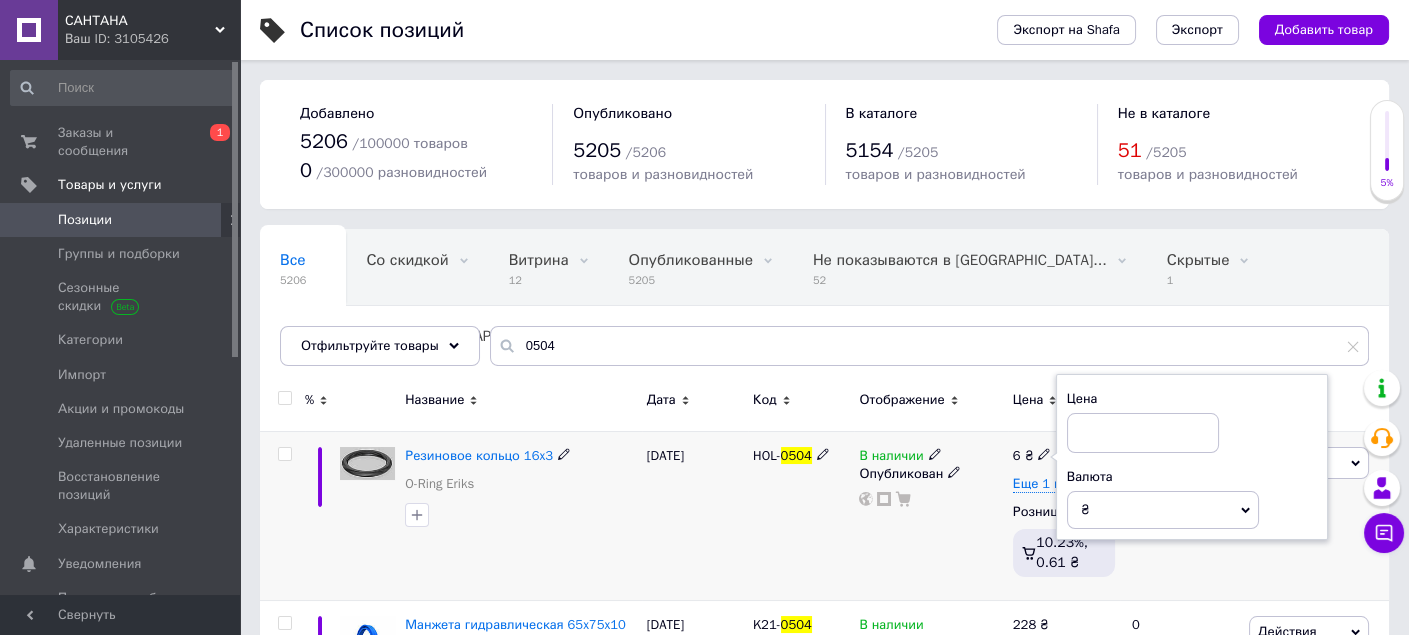type on "8" 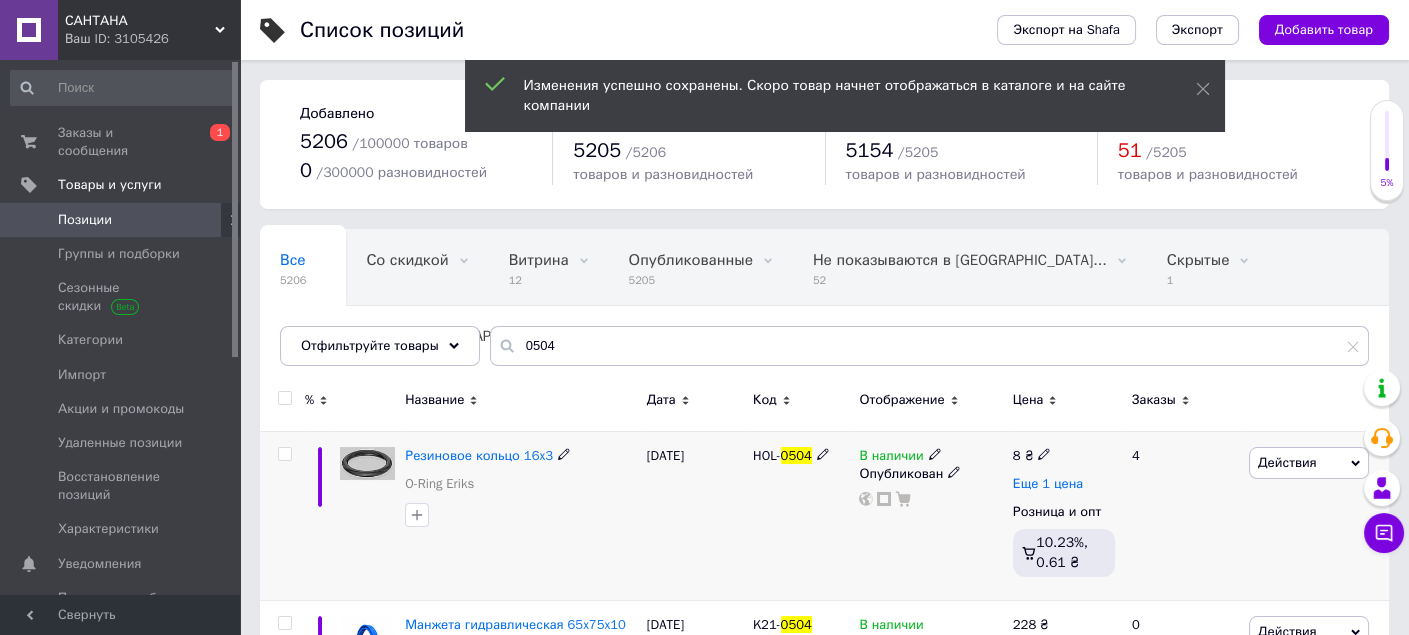 click on "Еще 1 цена" at bounding box center [1048, 484] 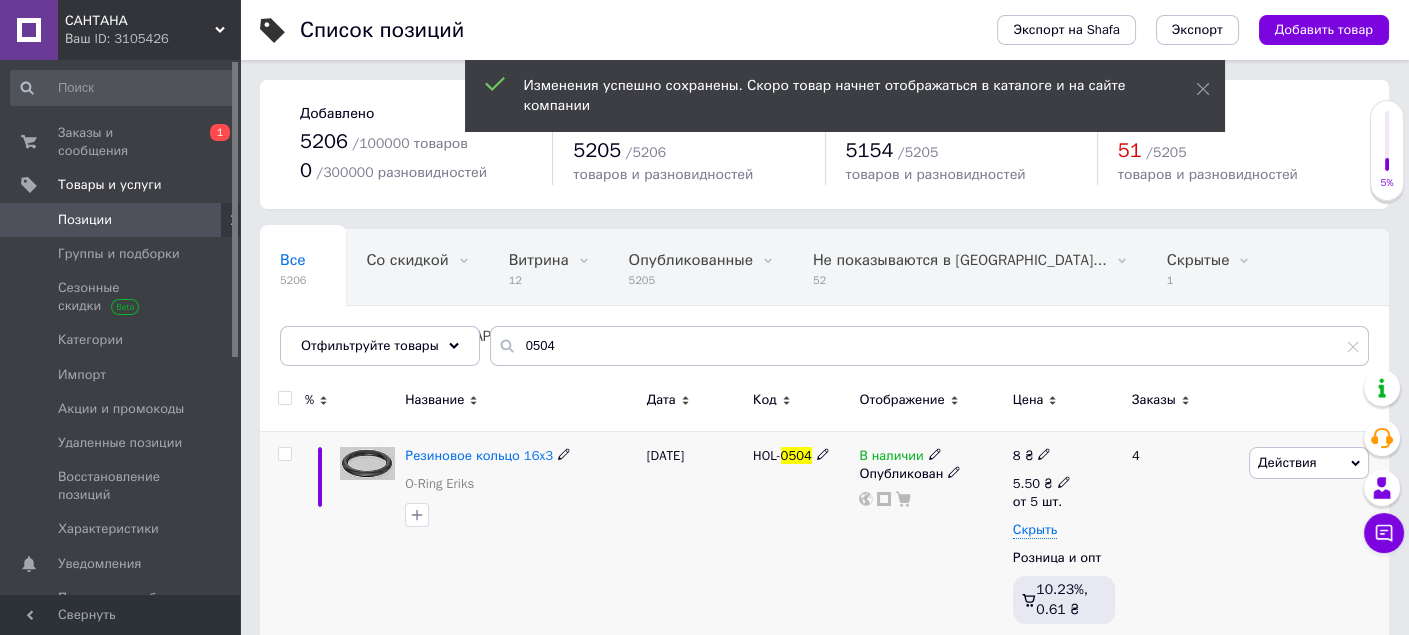 click on "5.50   ₴" at bounding box center [1042, 484] 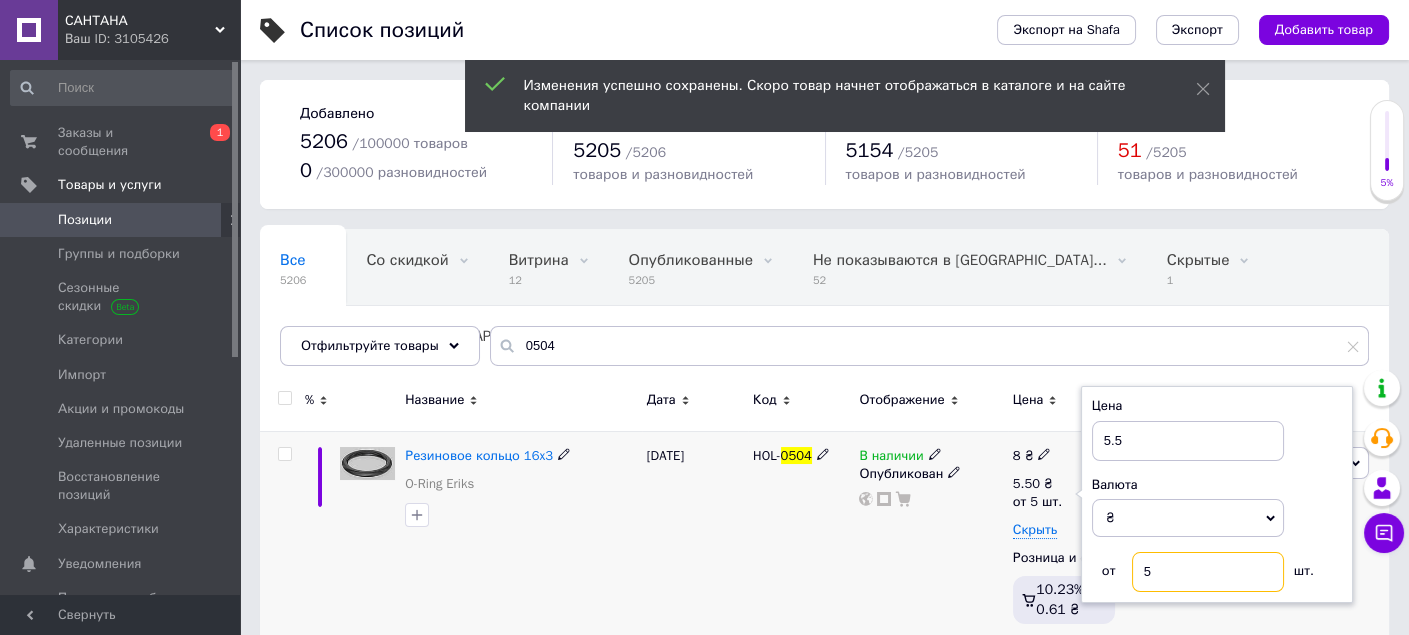 click on "5" at bounding box center [1208, 572] 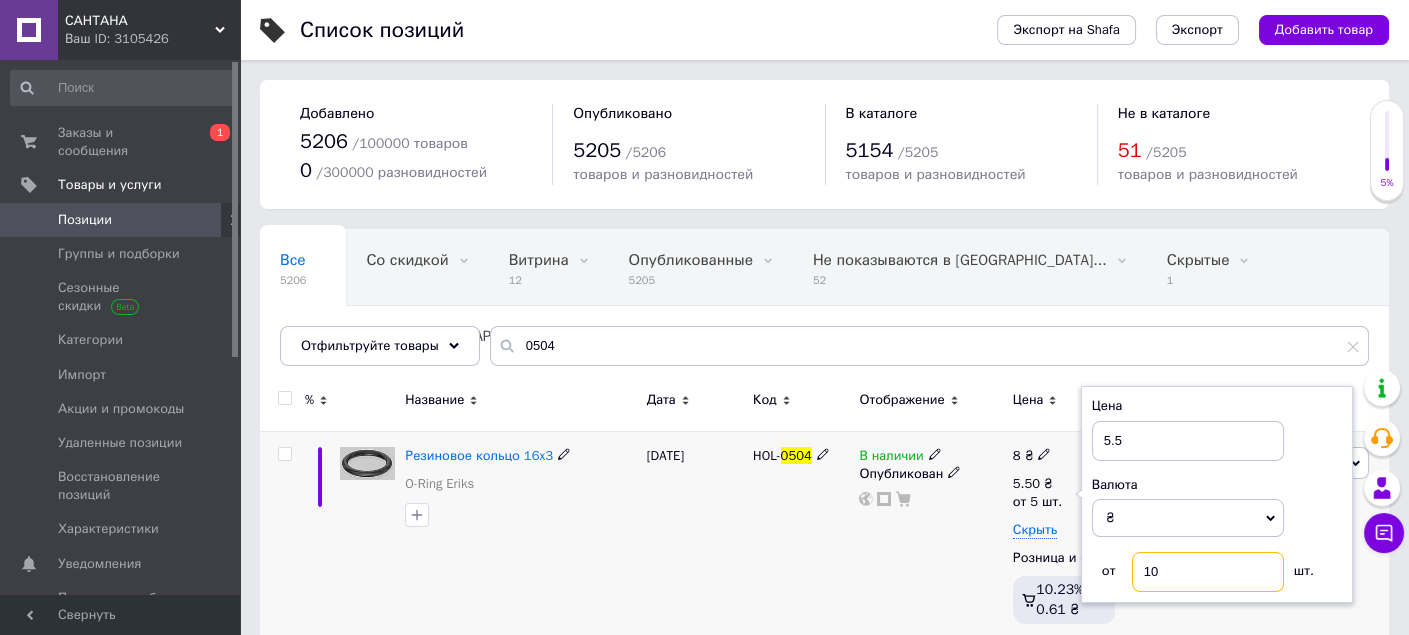 type on "10" 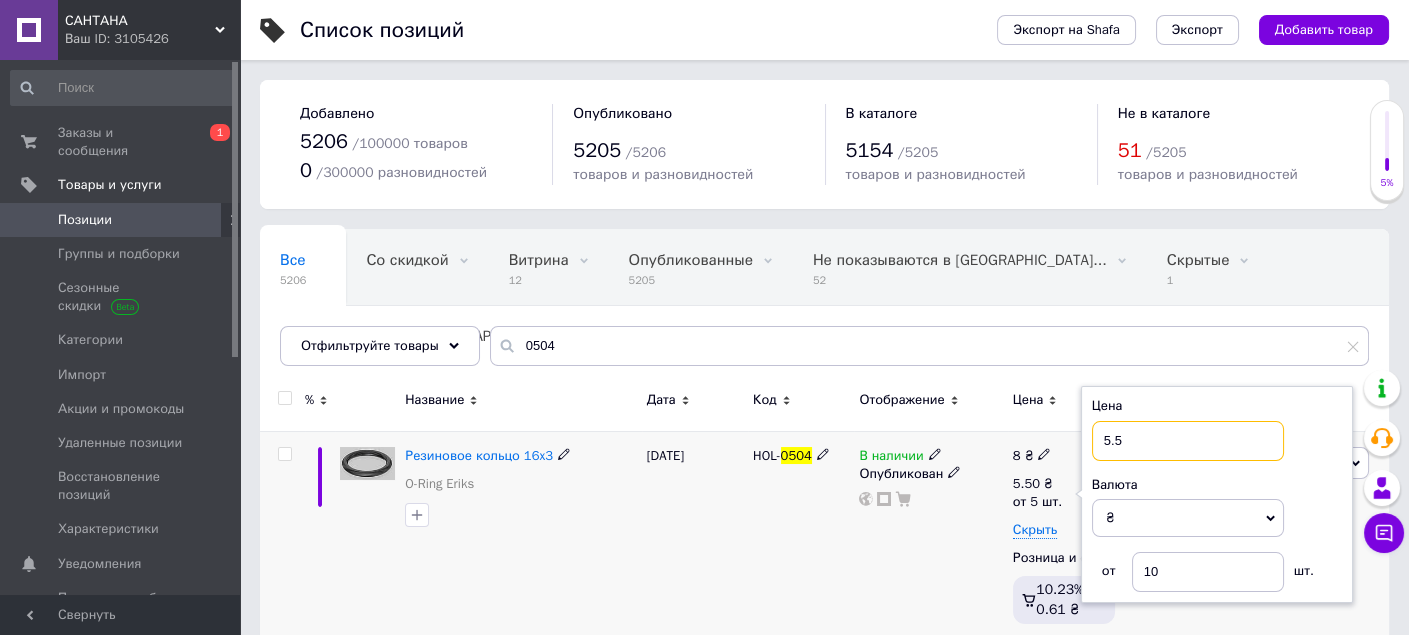click on "5.5" at bounding box center [1188, 441] 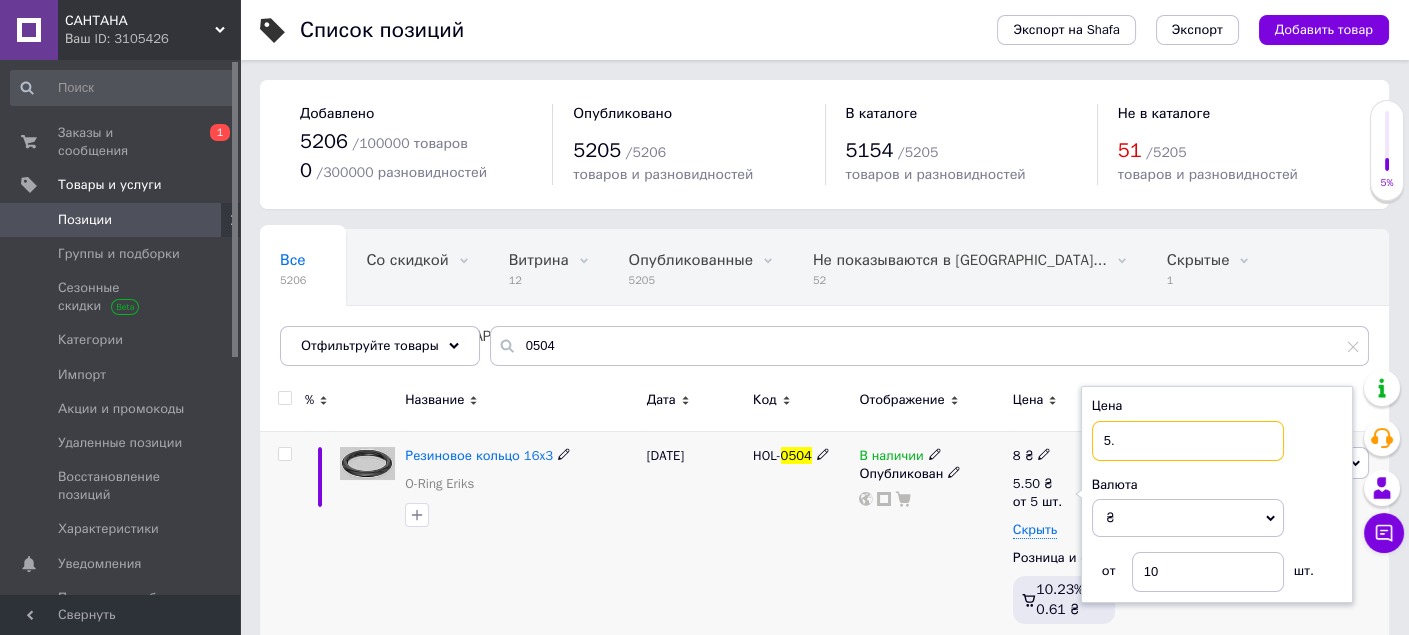 type on "5" 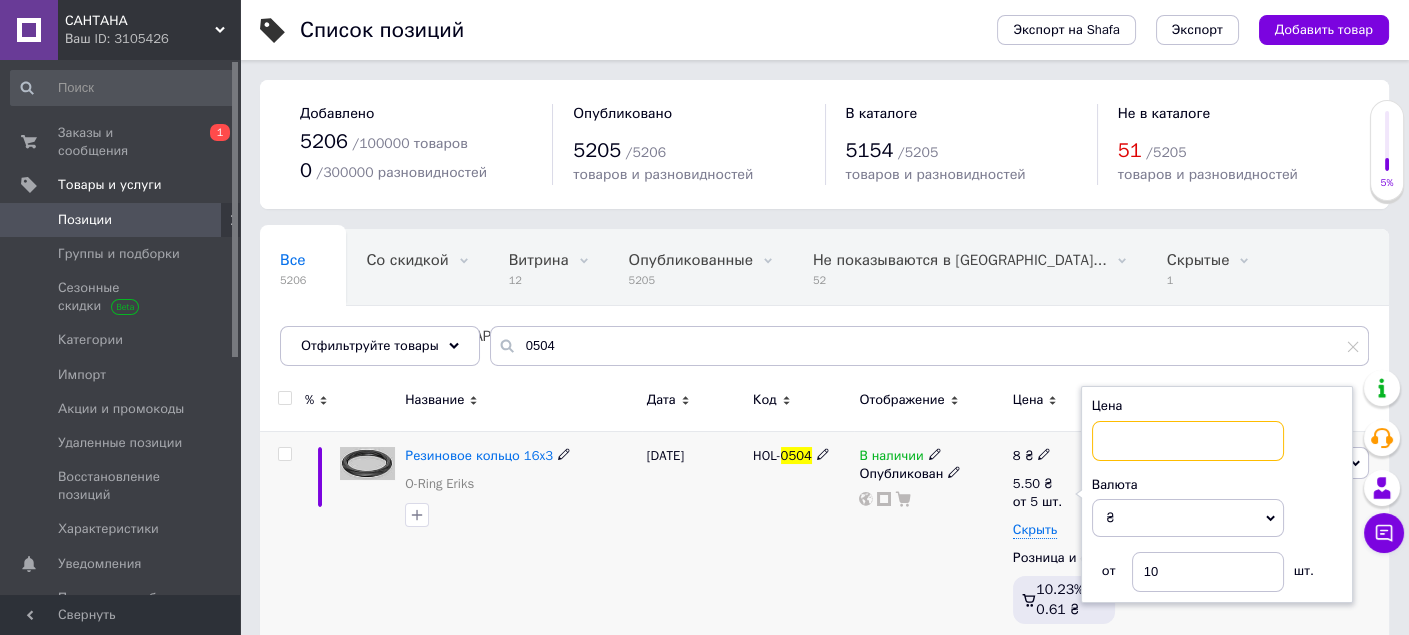type on "7" 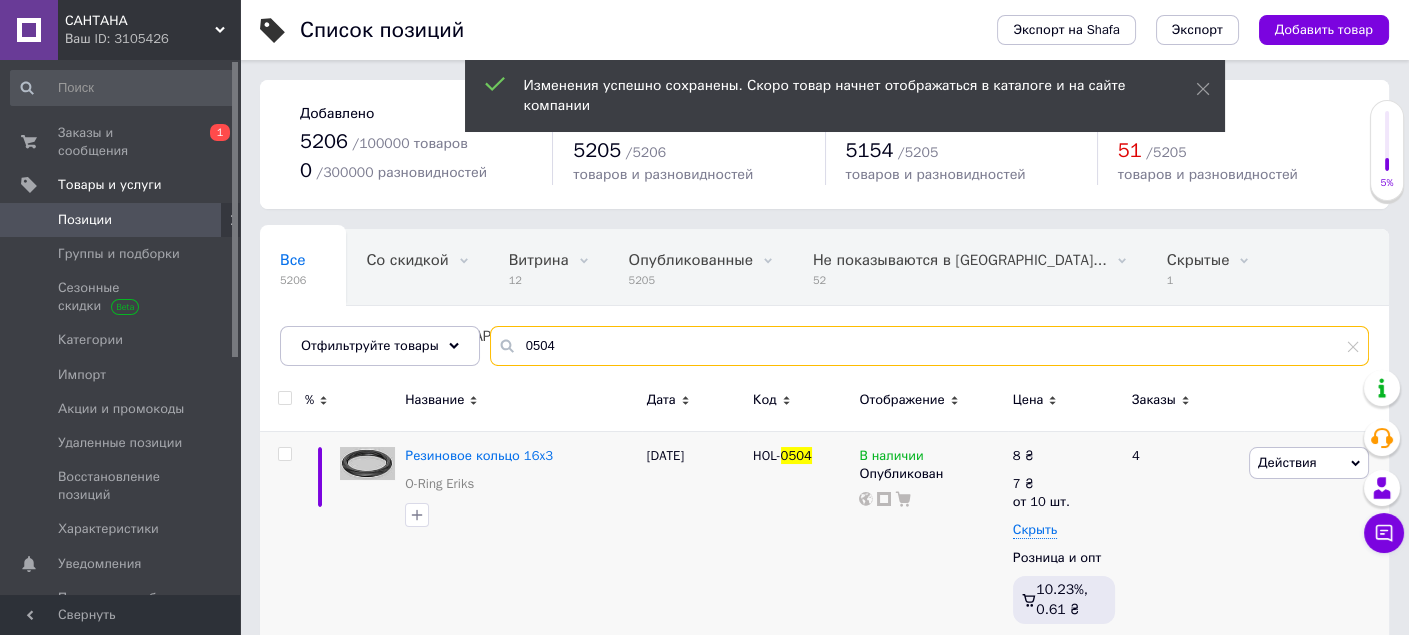 click on "0504" at bounding box center (929, 346) 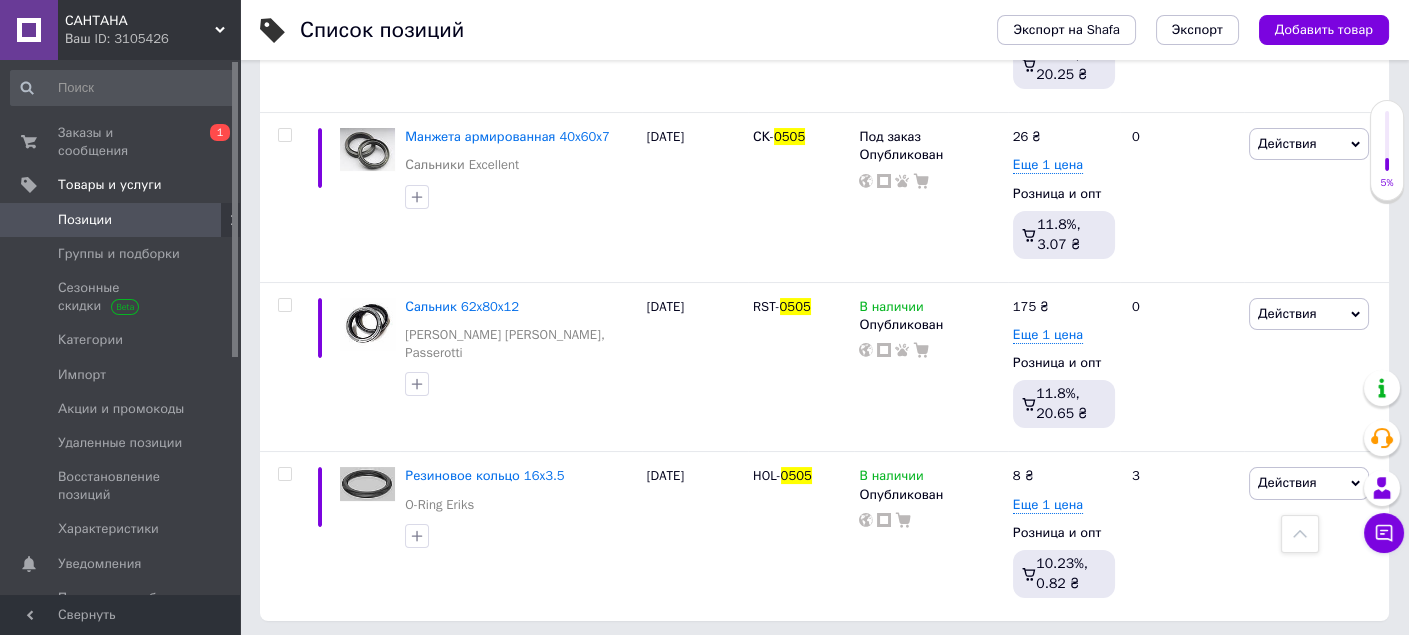 scroll, scrollTop: 491, scrollLeft: 0, axis: vertical 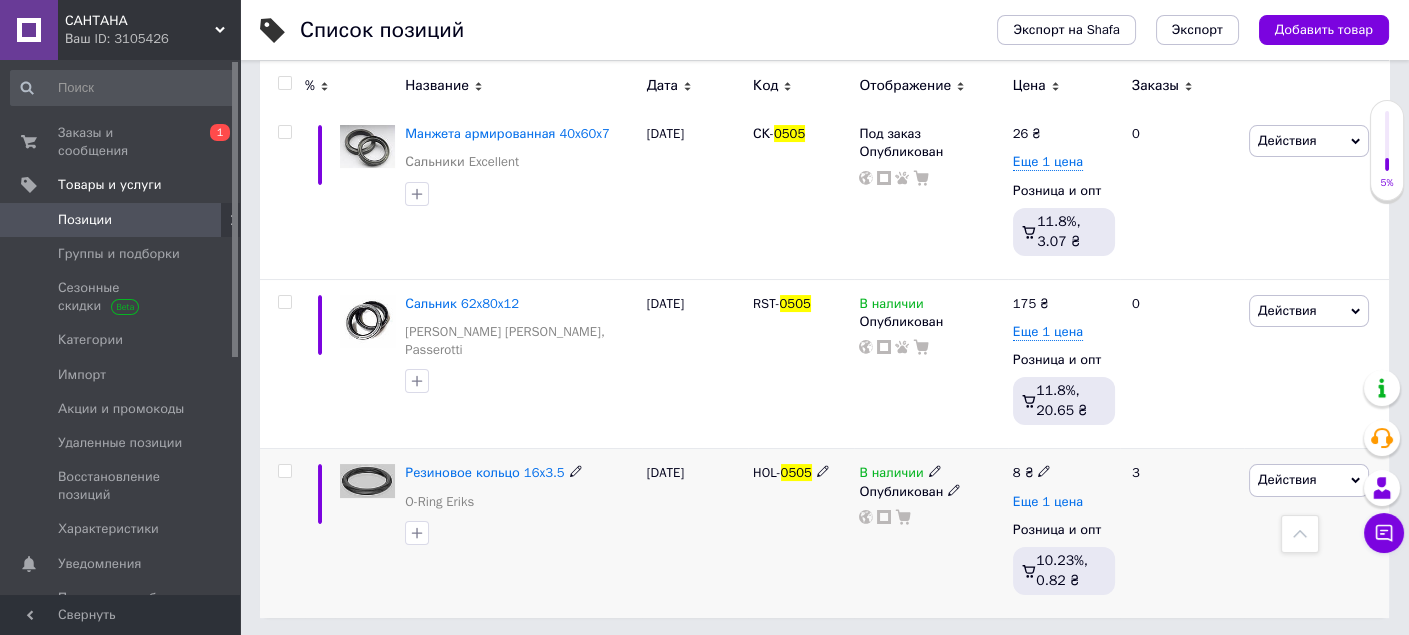 click on "Еще 1 цена" at bounding box center [1048, 502] 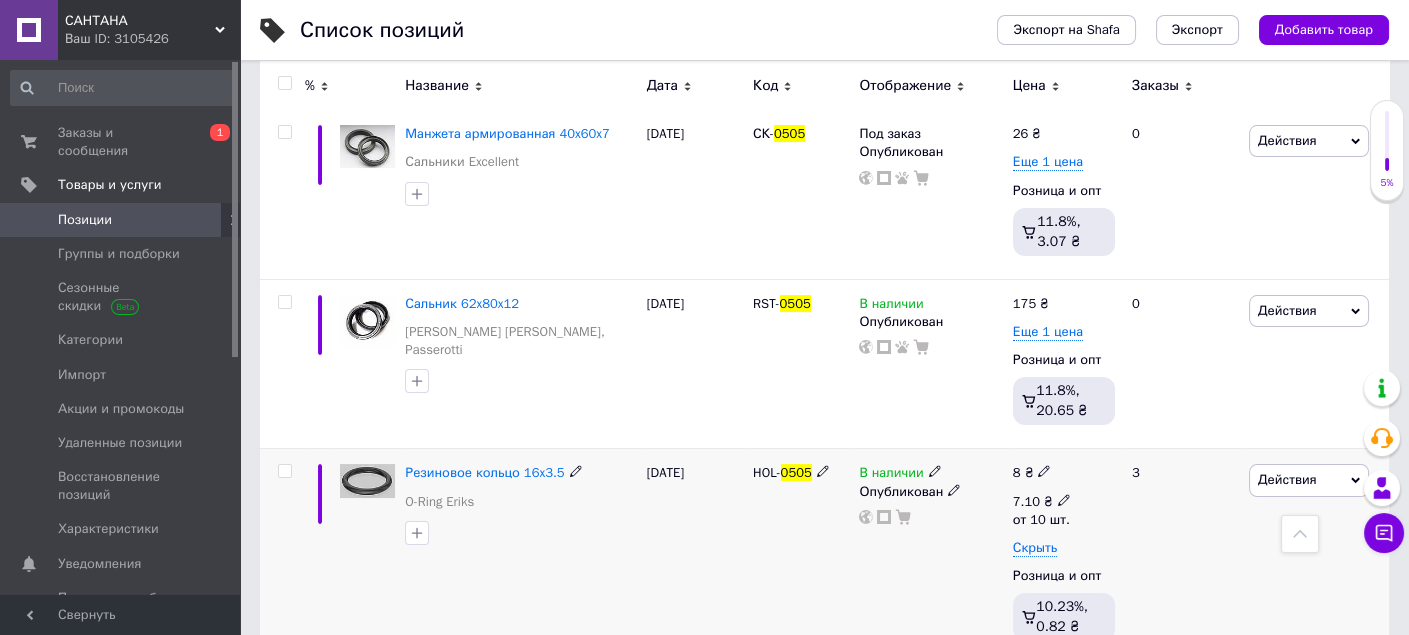 click 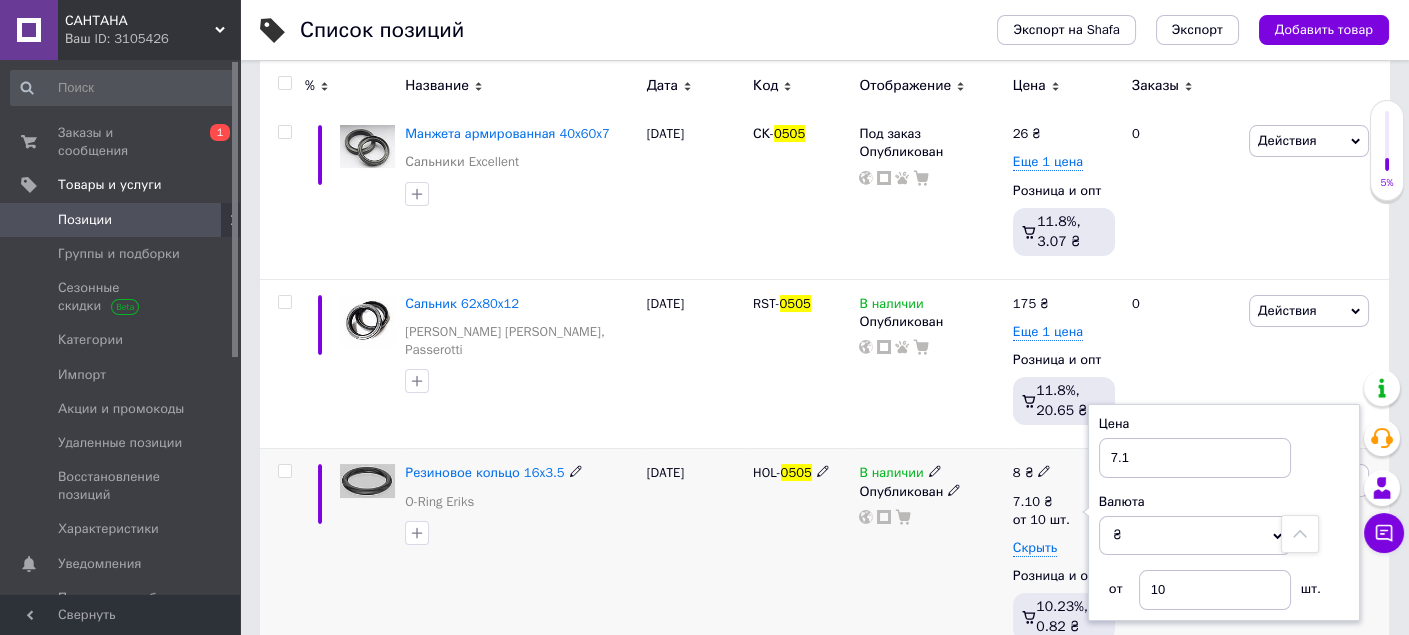 click on "В наличии Опубликован" at bounding box center (930, 556) 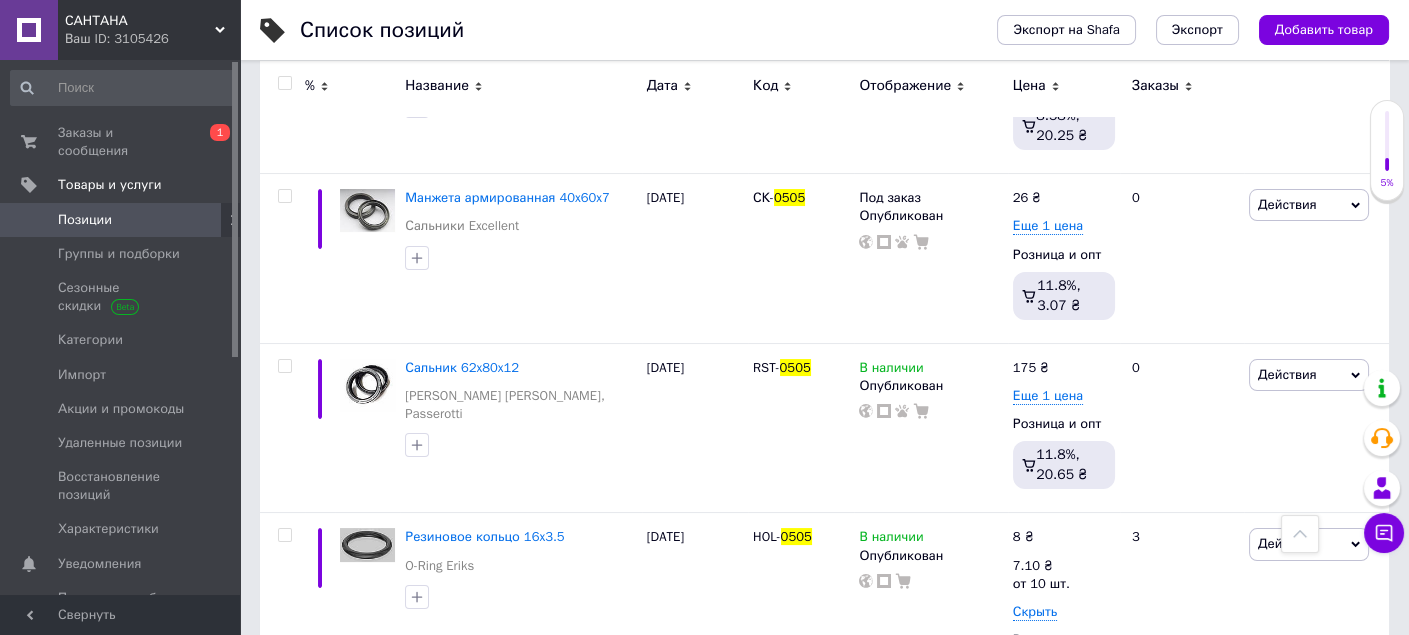 scroll, scrollTop: 11, scrollLeft: 0, axis: vertical 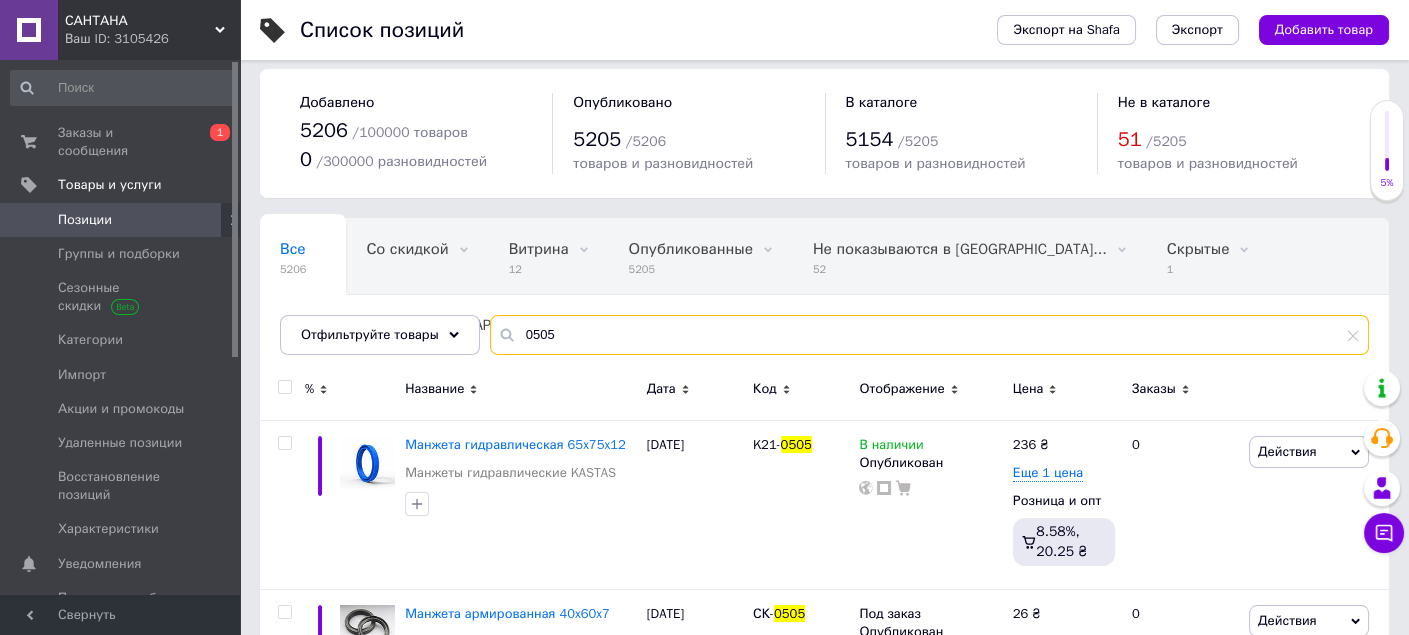 click on "0505" at bounding box center [929, 335] 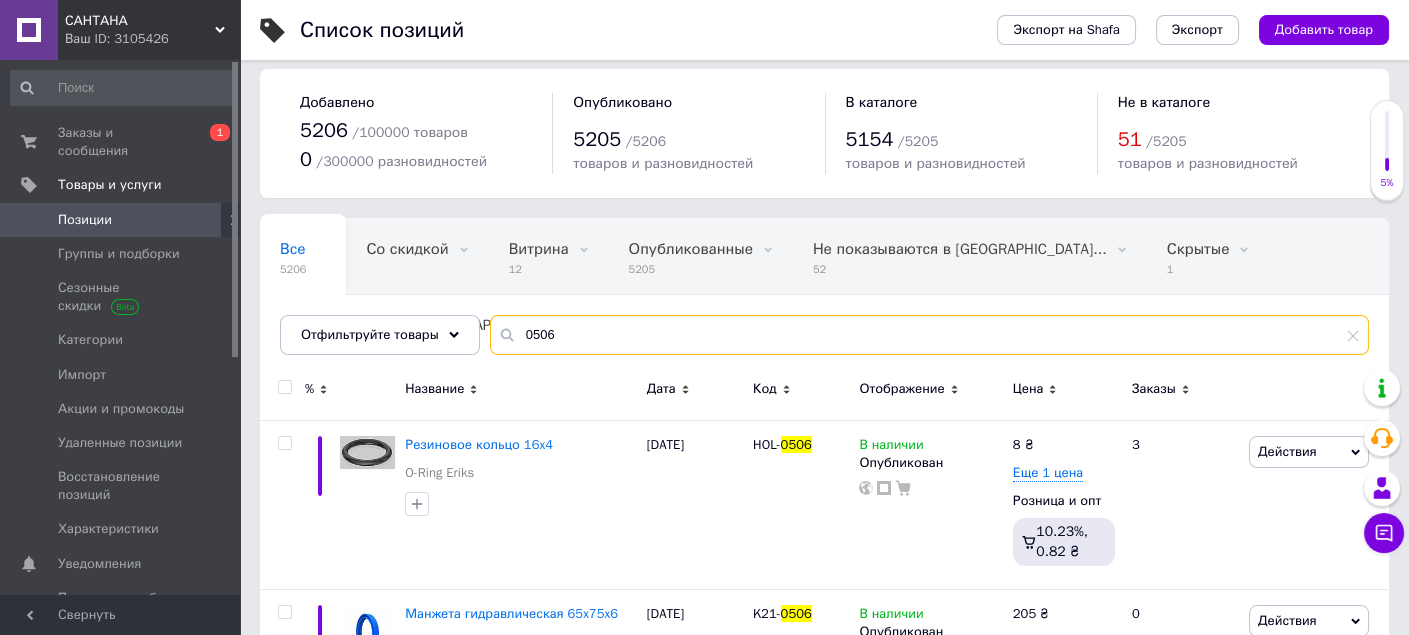 type on "0506" 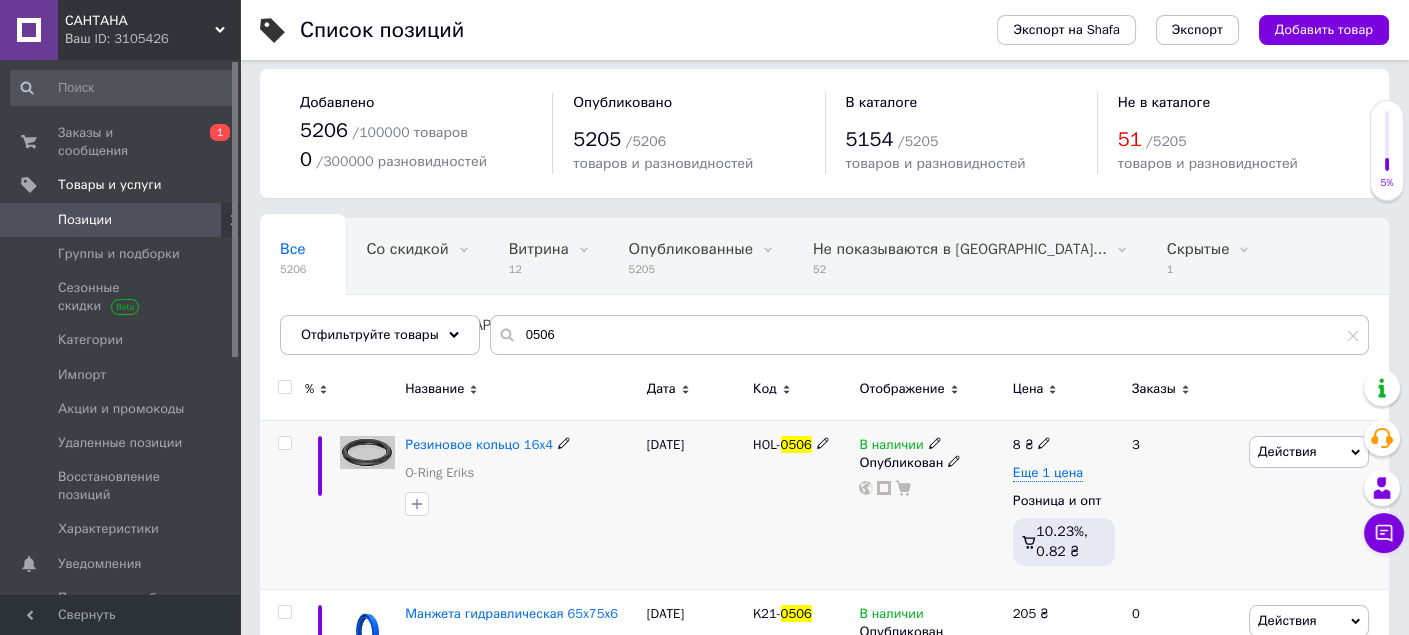 click 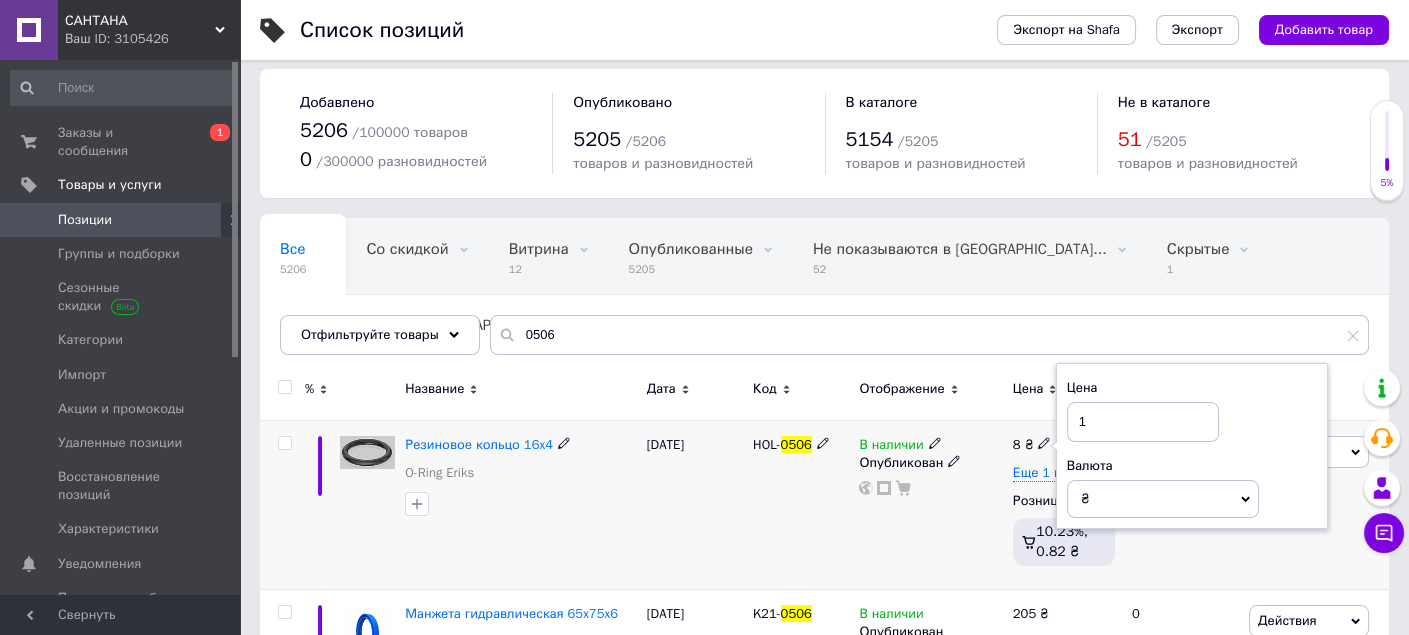 type on "12" 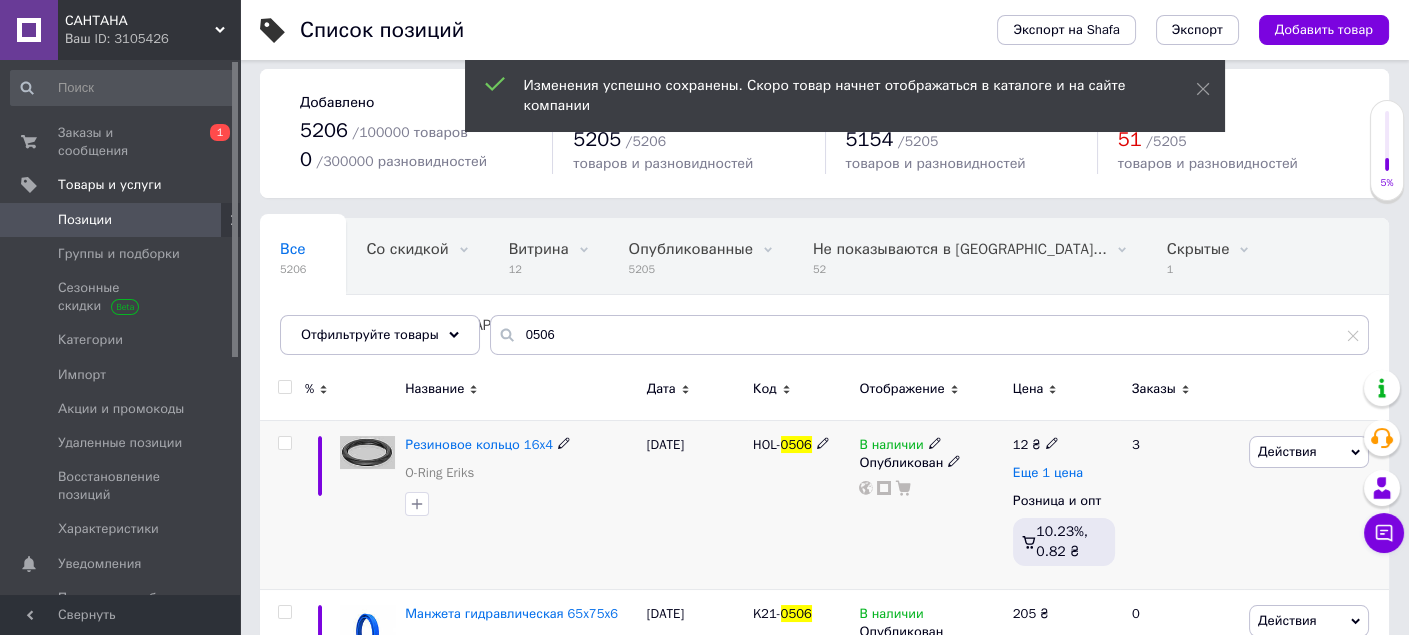 click on "Еще 1 цена" at bounding box center (1048, 473) 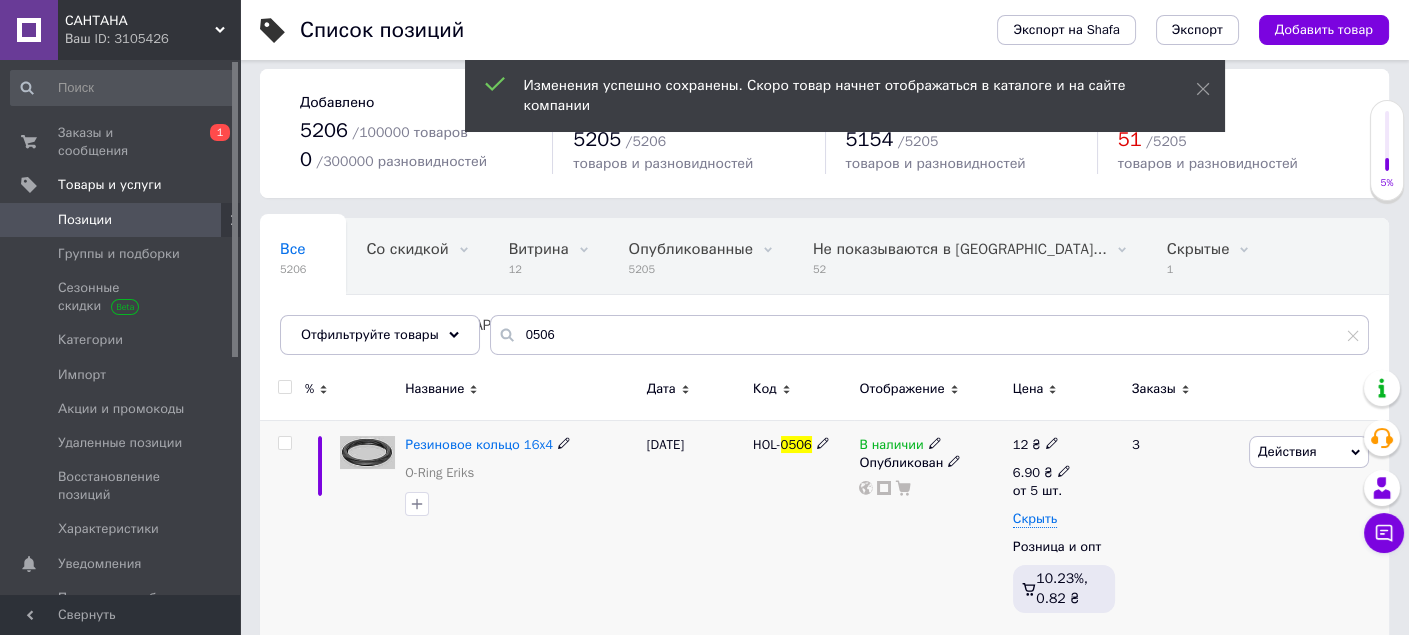 click on "6.90" at bounding box center [1026, 472] 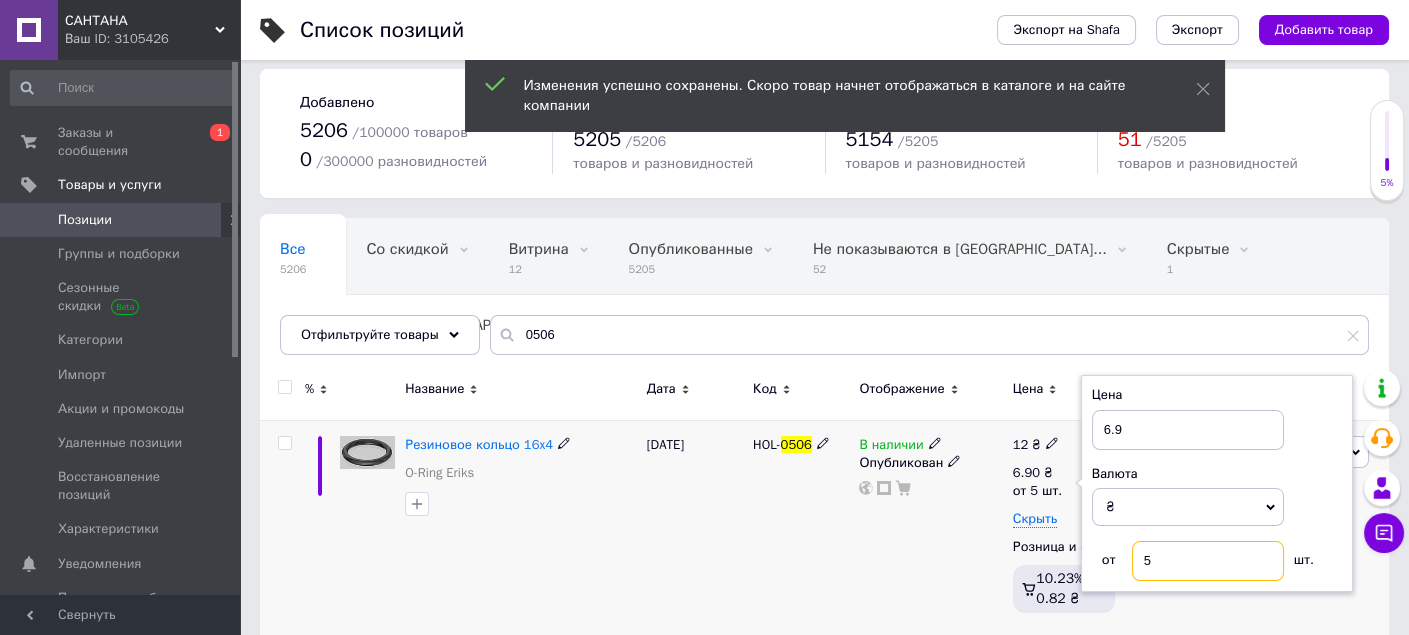 click on "5" at bounding box center [1208, 561] 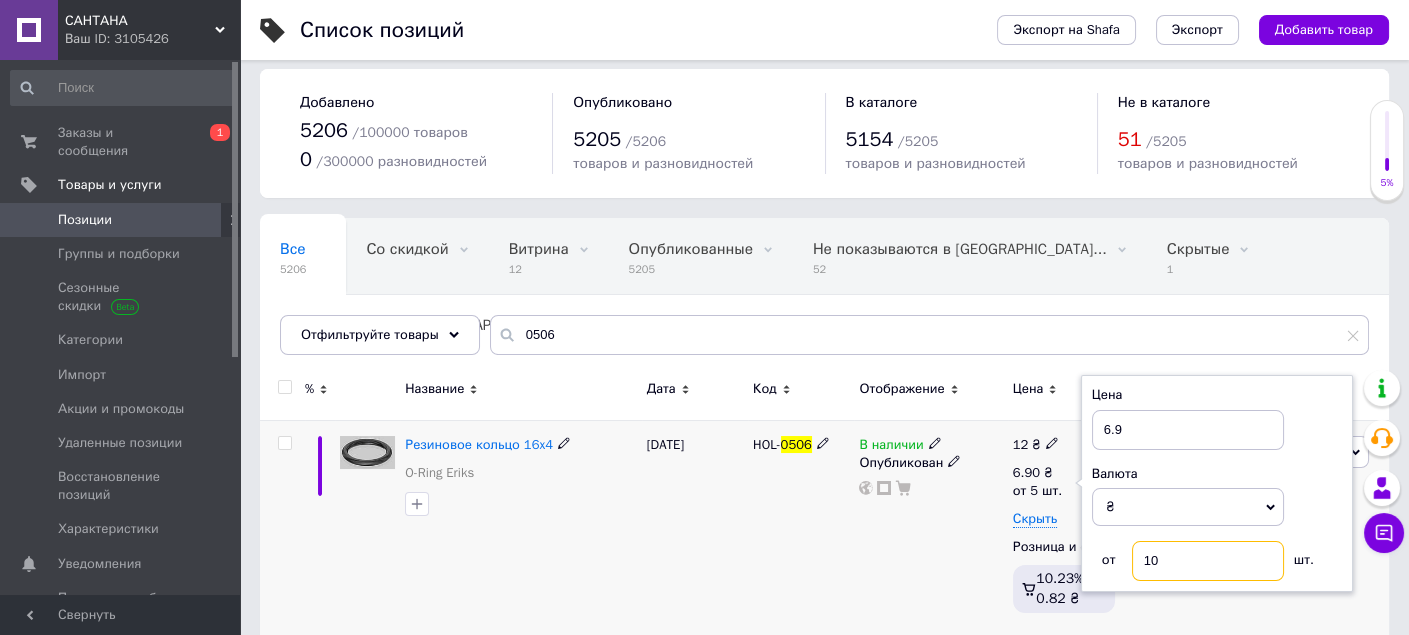 type on "10" 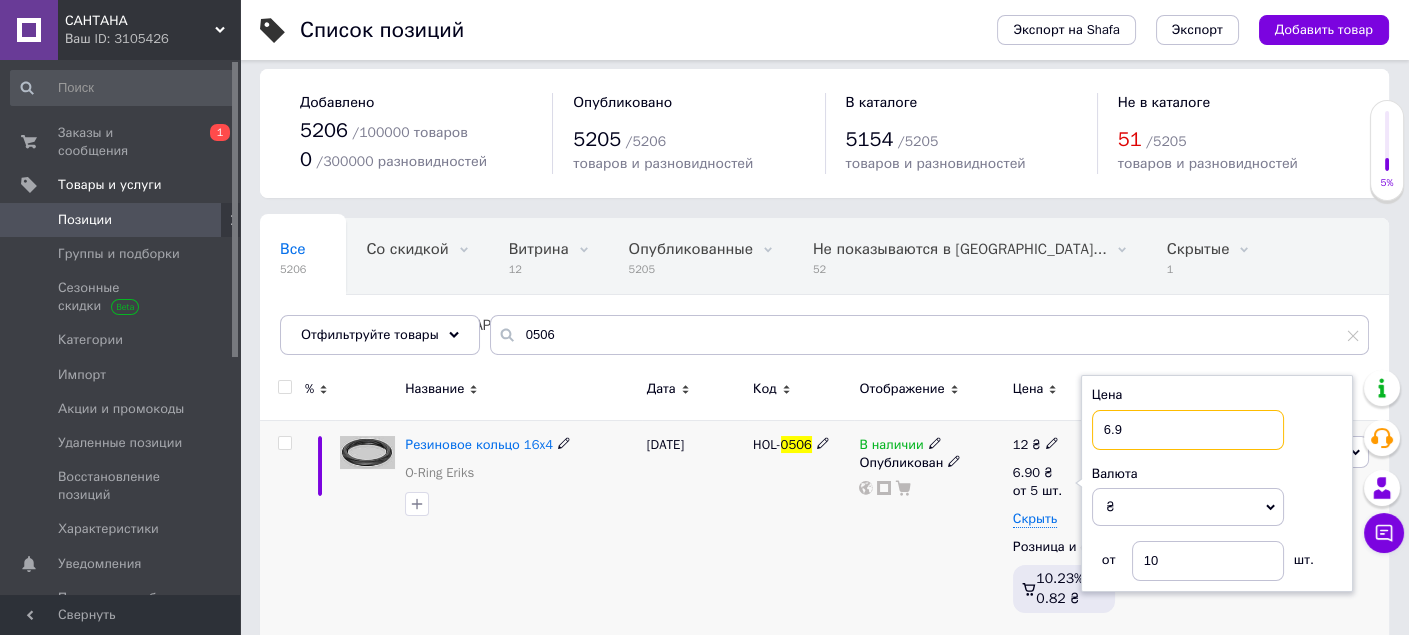 click on "6.9" at bounding box center (1188, 430) 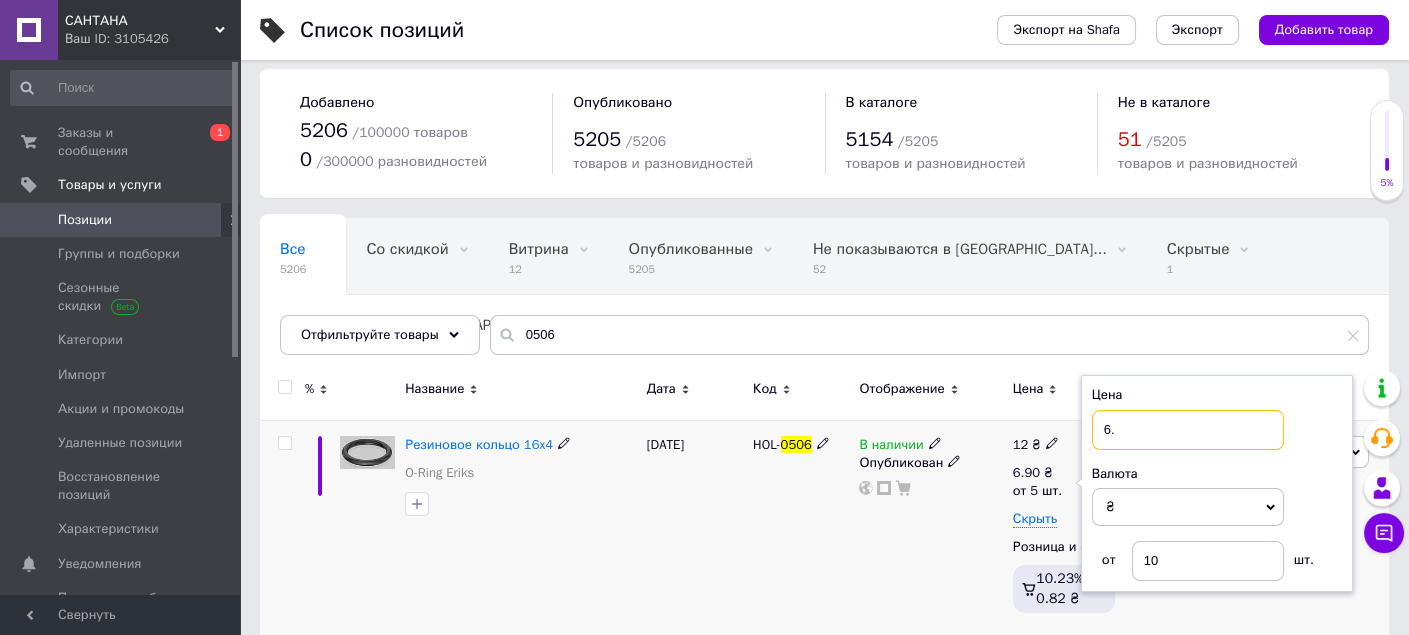 type on "6" 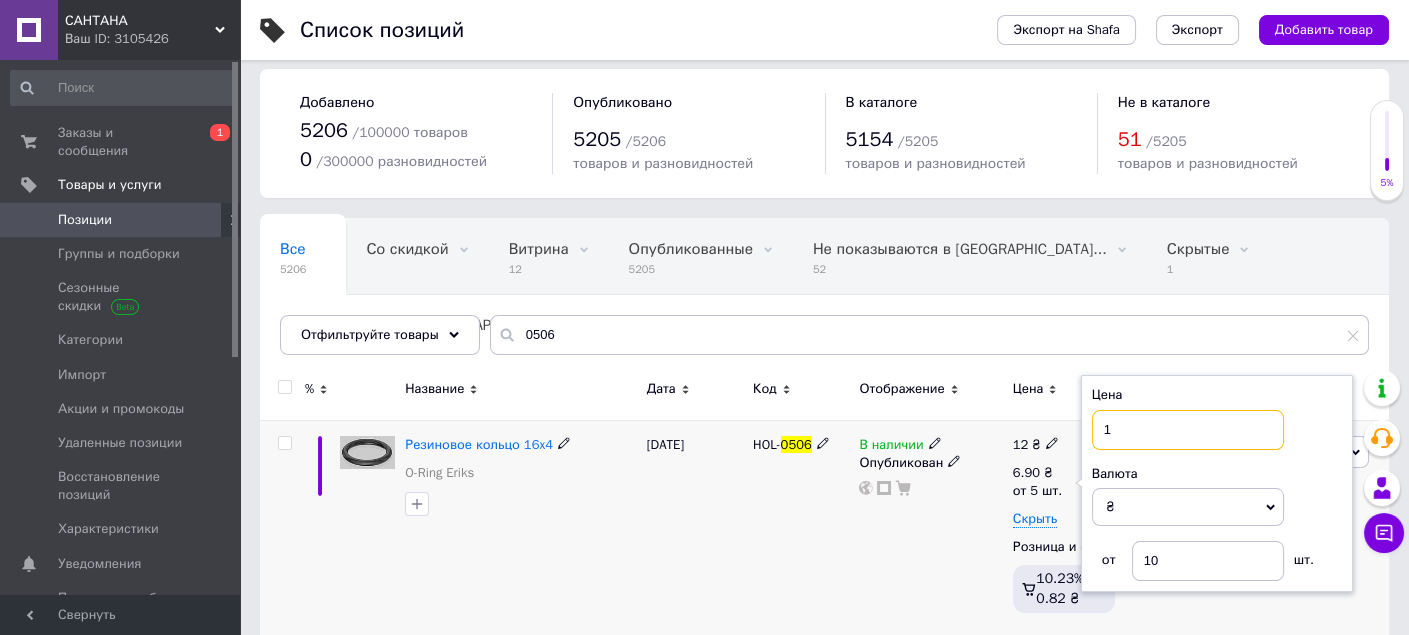 type on "11" 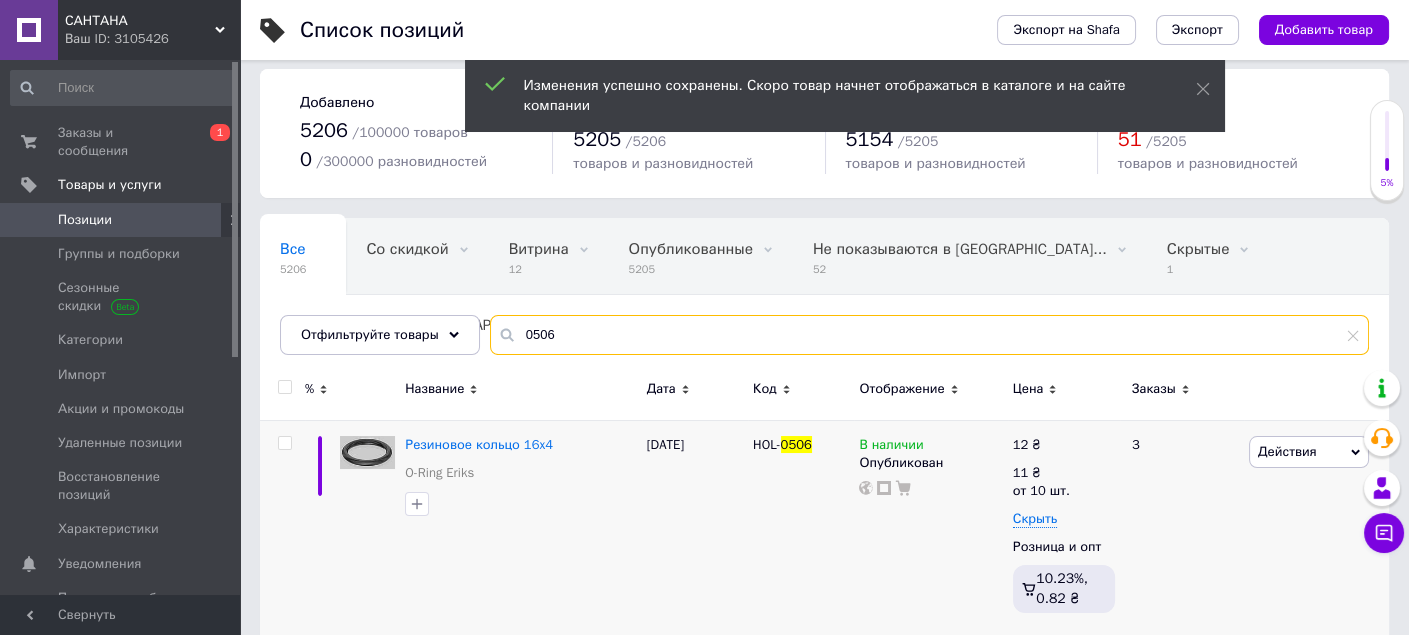 click on "0506" at bounding box center (929, 335) 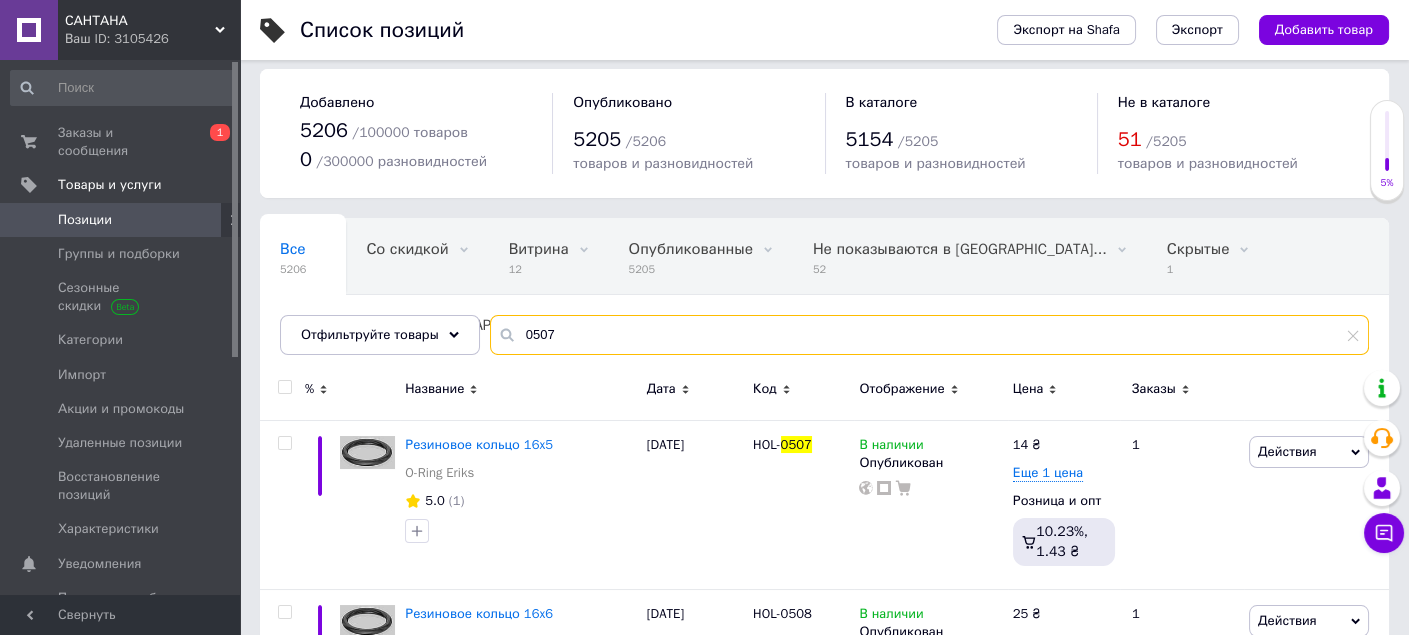 type on "0507" 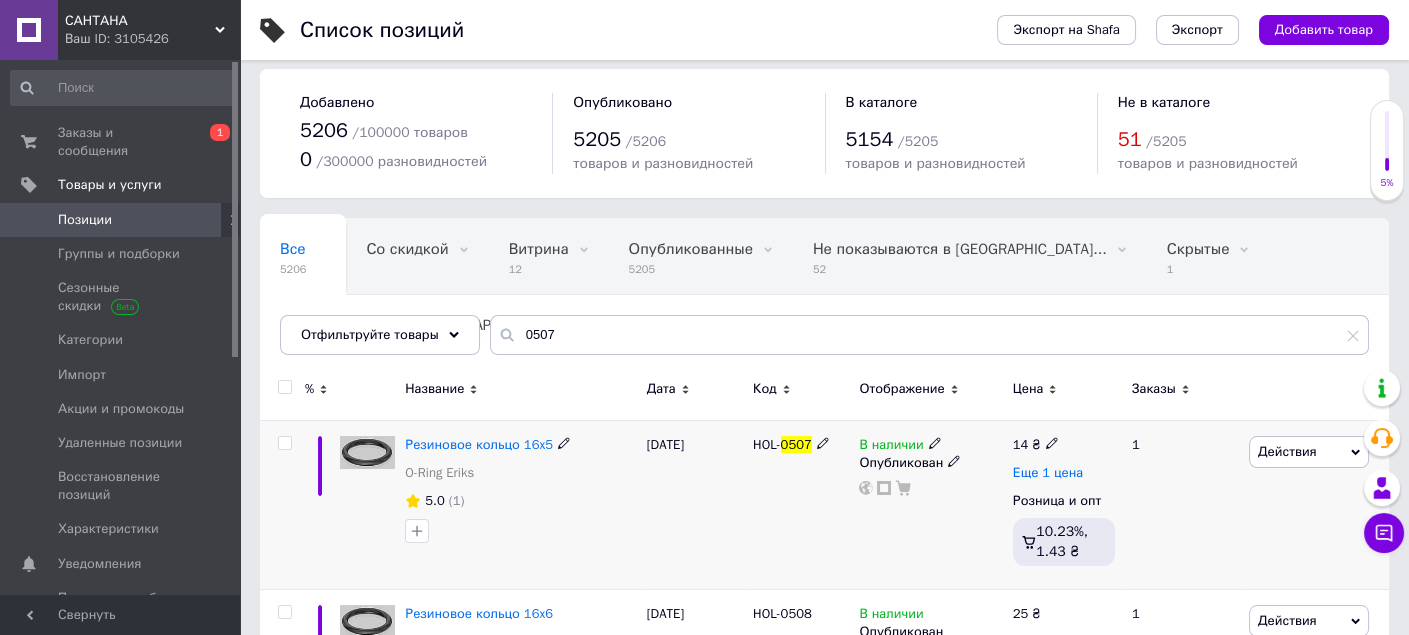 click on "Еще 1 цена" at bounding box center [1048, 473] 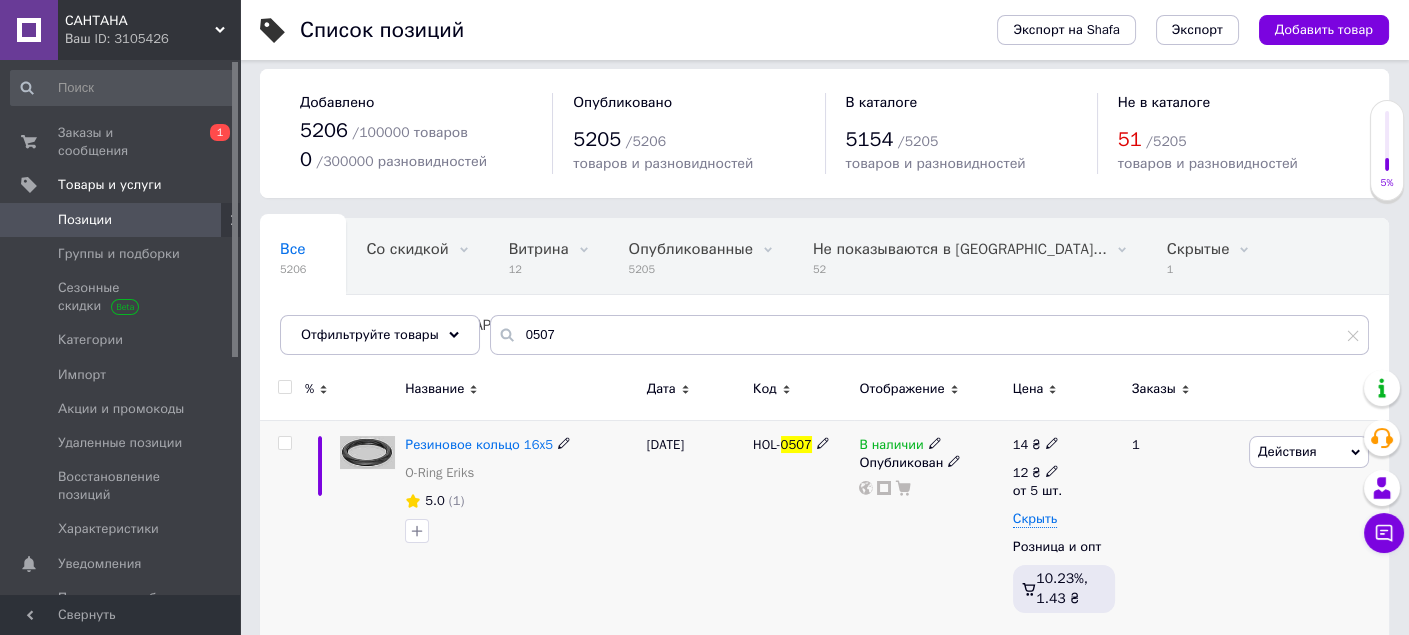 click 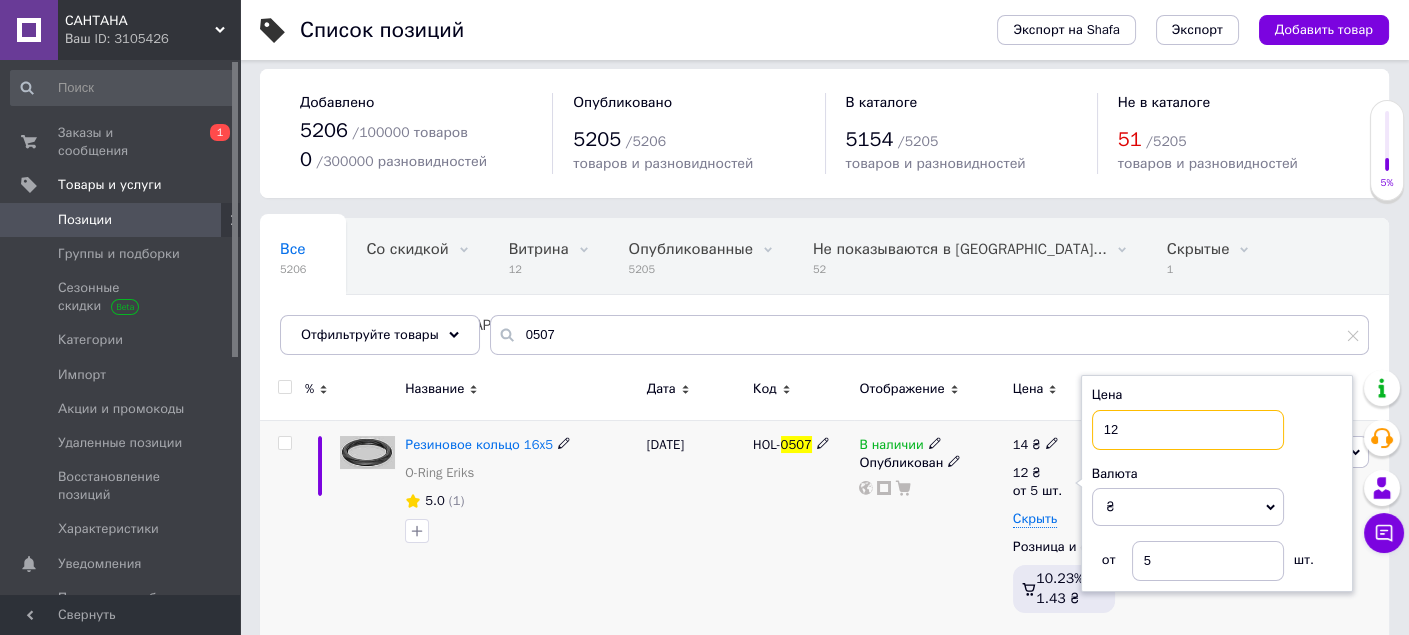 click on "12" at bounding box center (1188, 430) 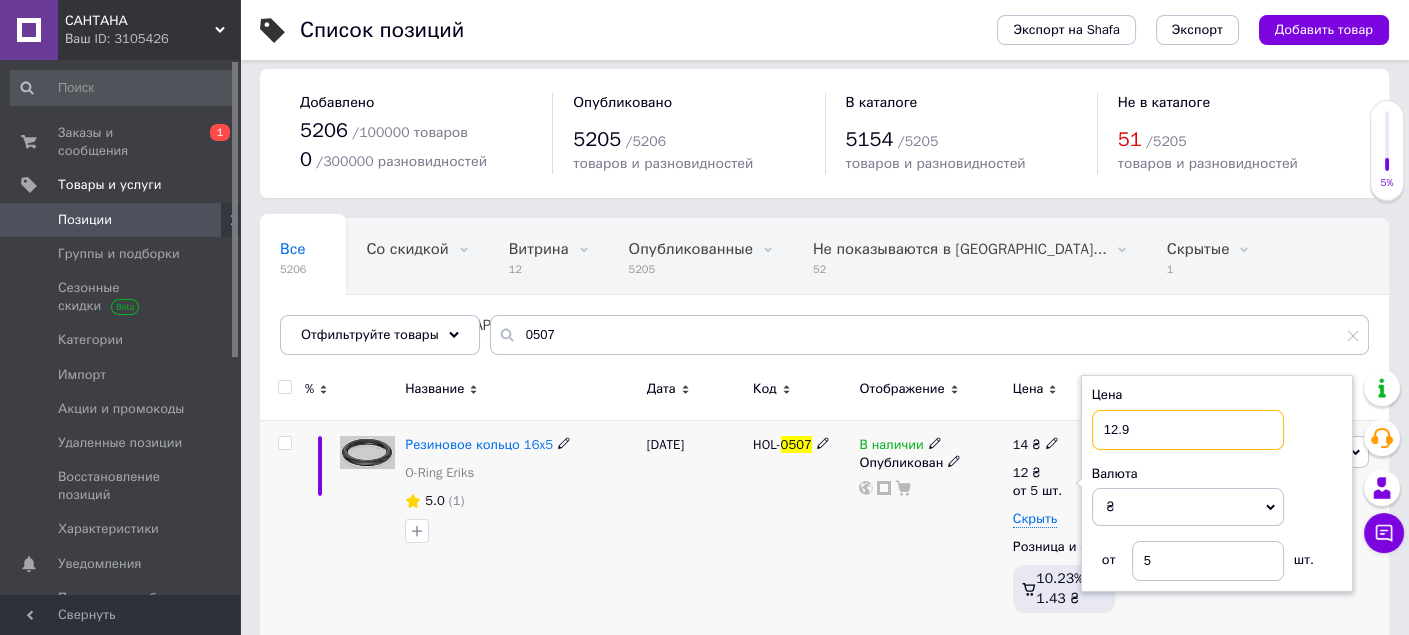 type on "12.9" 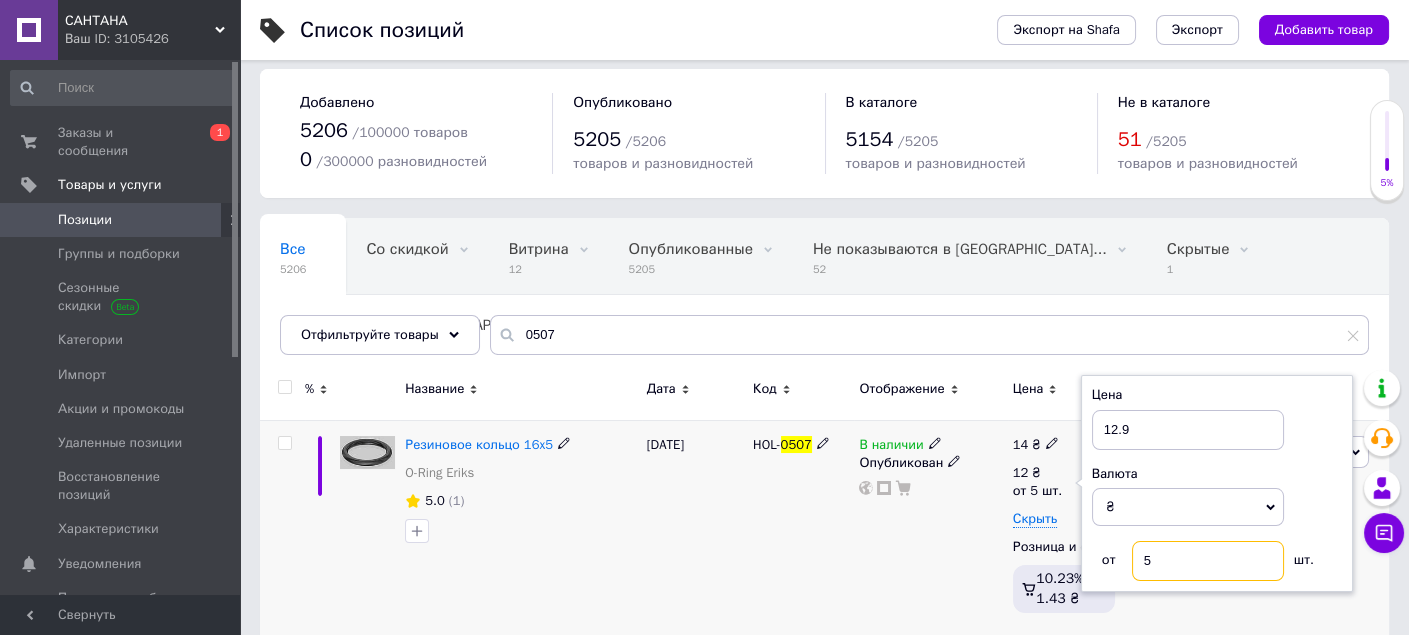click on "5" at bounding box center (1208, 561) 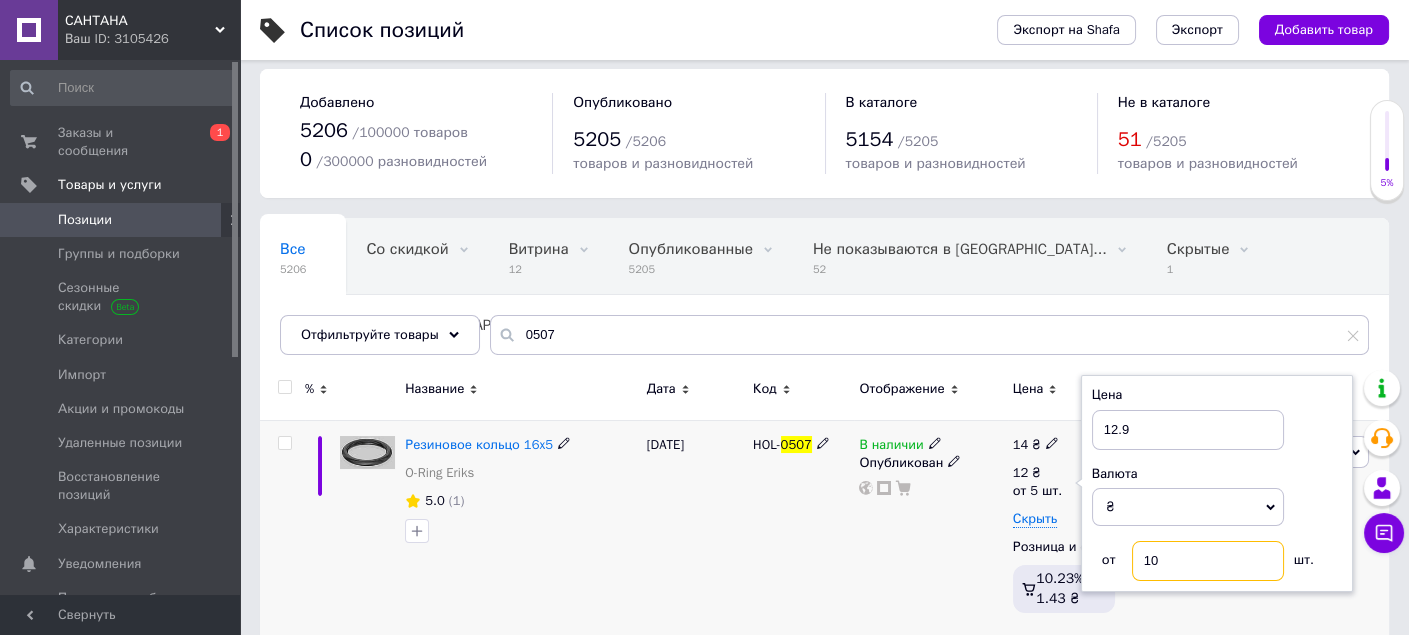 type on "10" 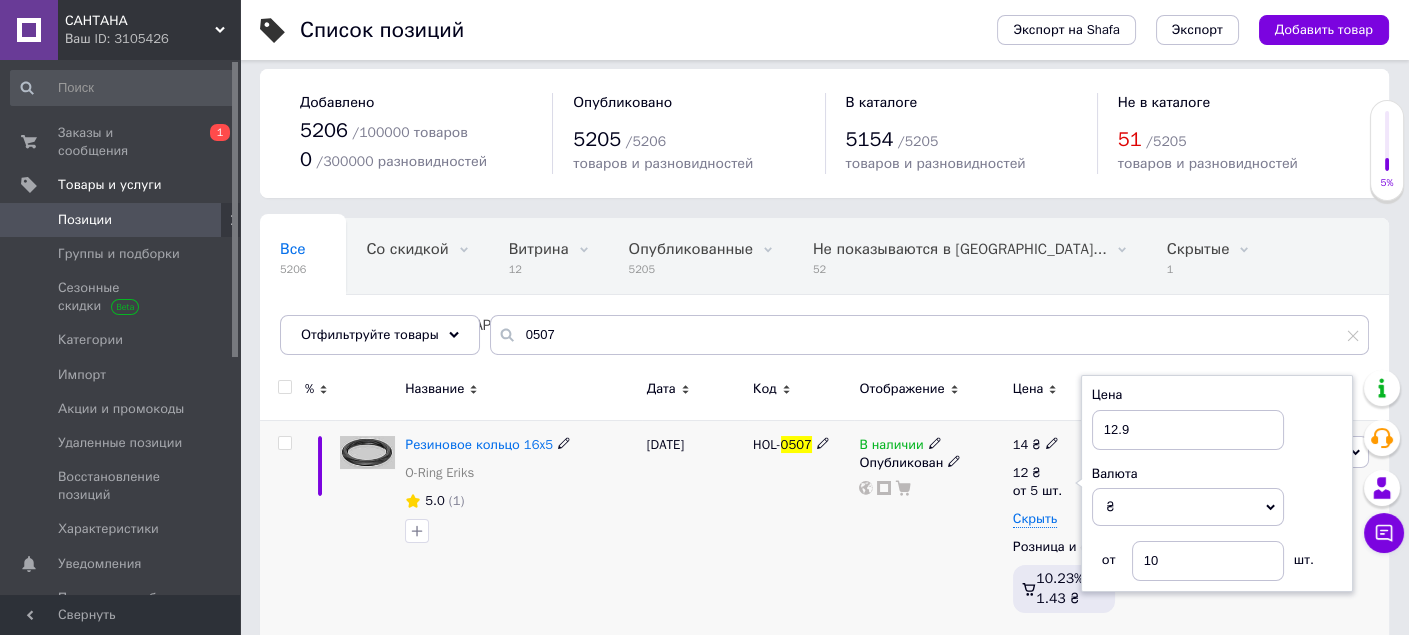 click on "В наличии Опубликован" at bounding box center [930, 528] 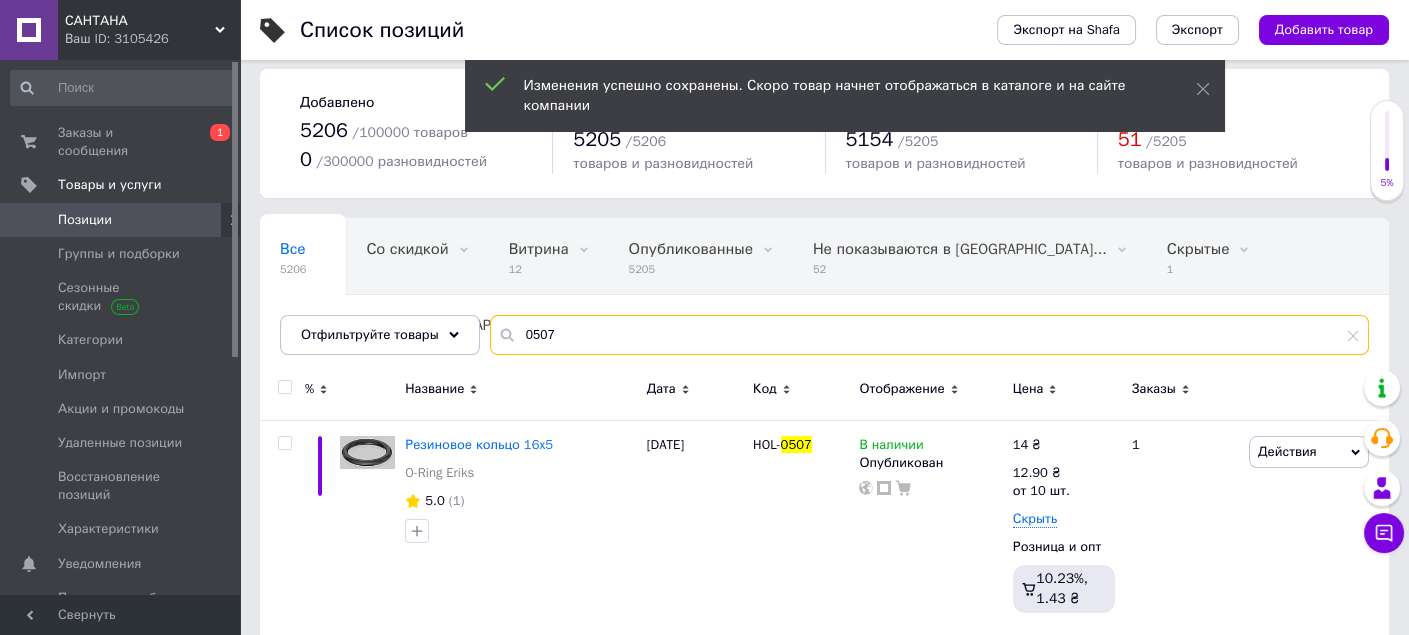 click on "0507" at bounding box center [929, 335] 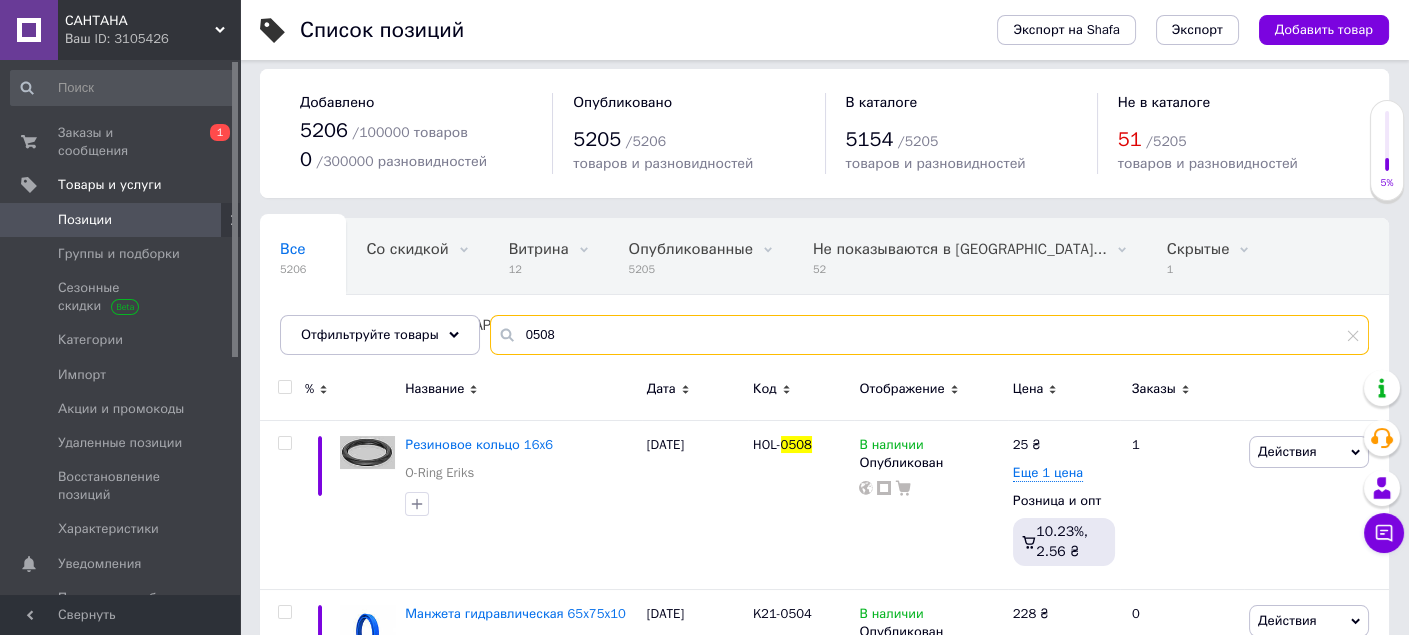 type on "0508" 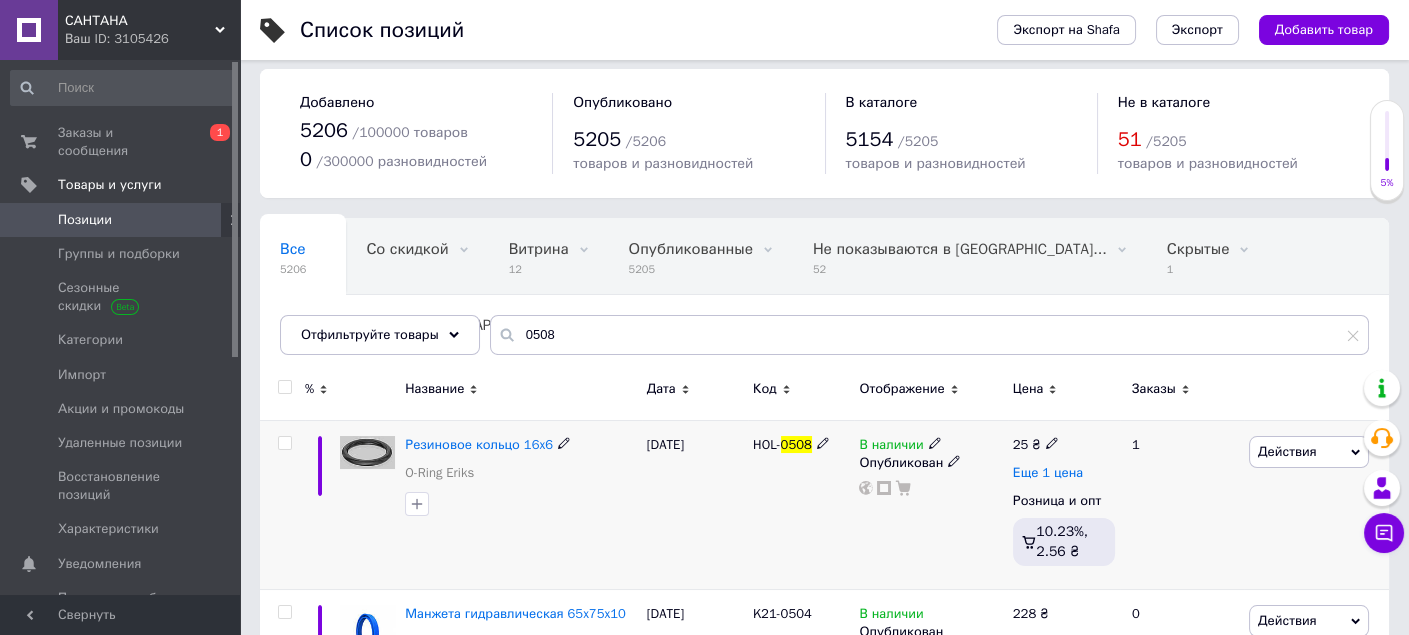 click on "Еще 1 цена" at bounding box center [1048, 473] 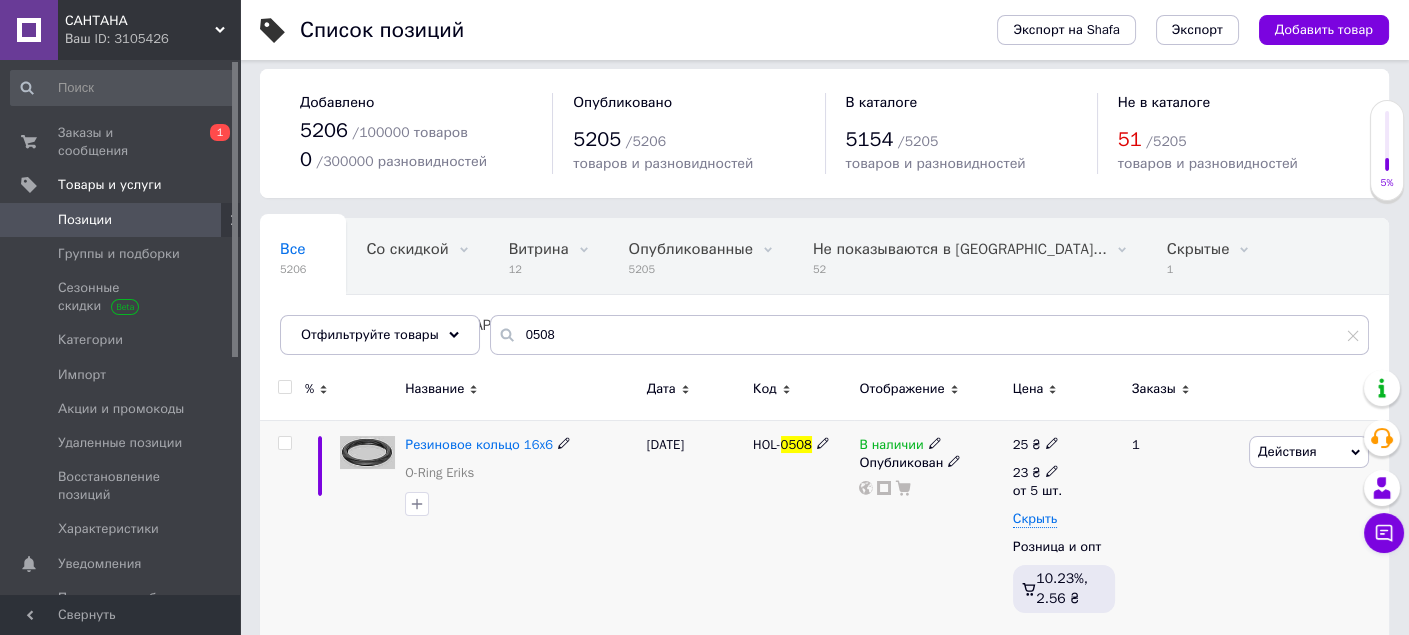 click on "23   ₴" at bounding box center (1037, 473) 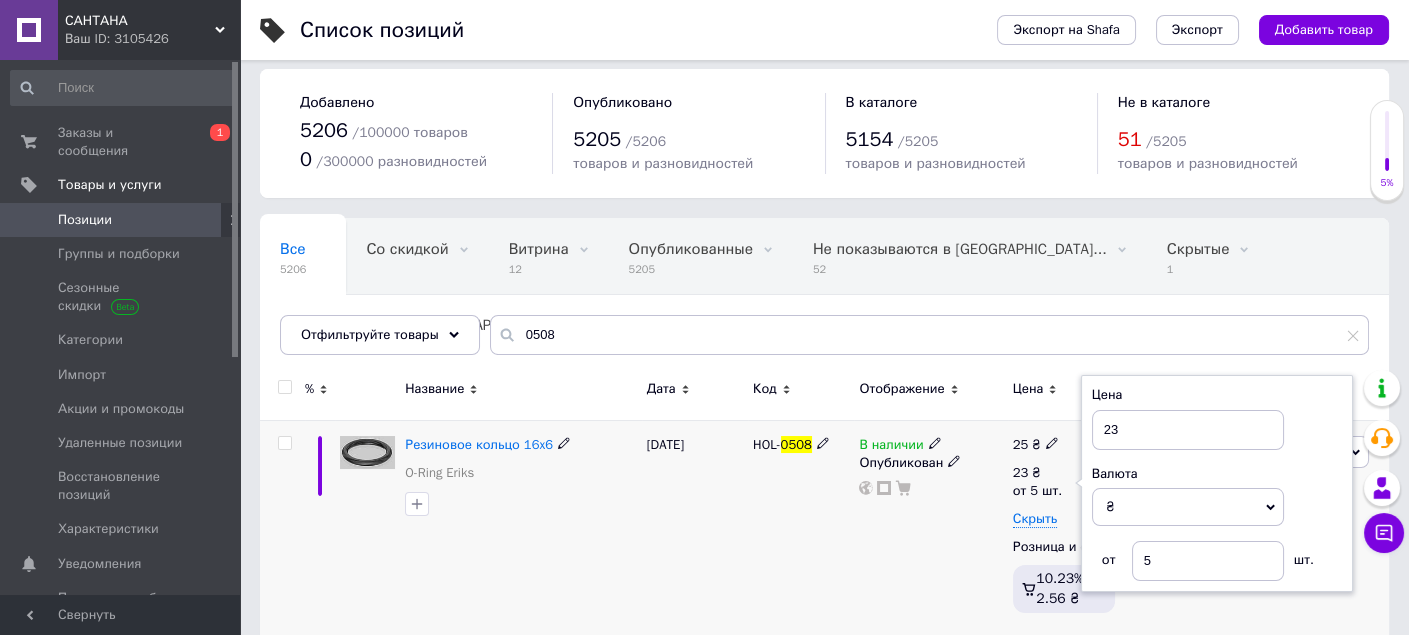 click on "В наличии Опубликован" at bounding box center (930, 528) 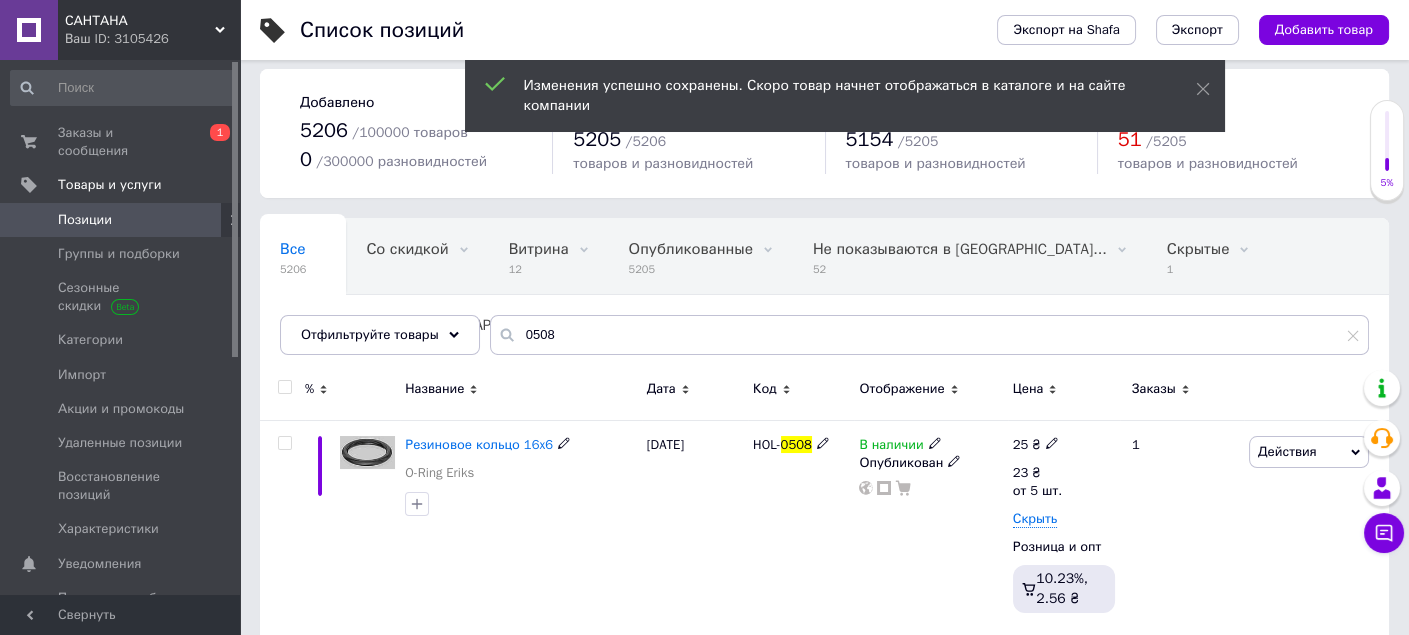 click on "25   ₴ 23   ₴ от 5 шт. Скрыть Розница и опт 10.23%, 2.56 ₴" at bounding box center (1064, 528) 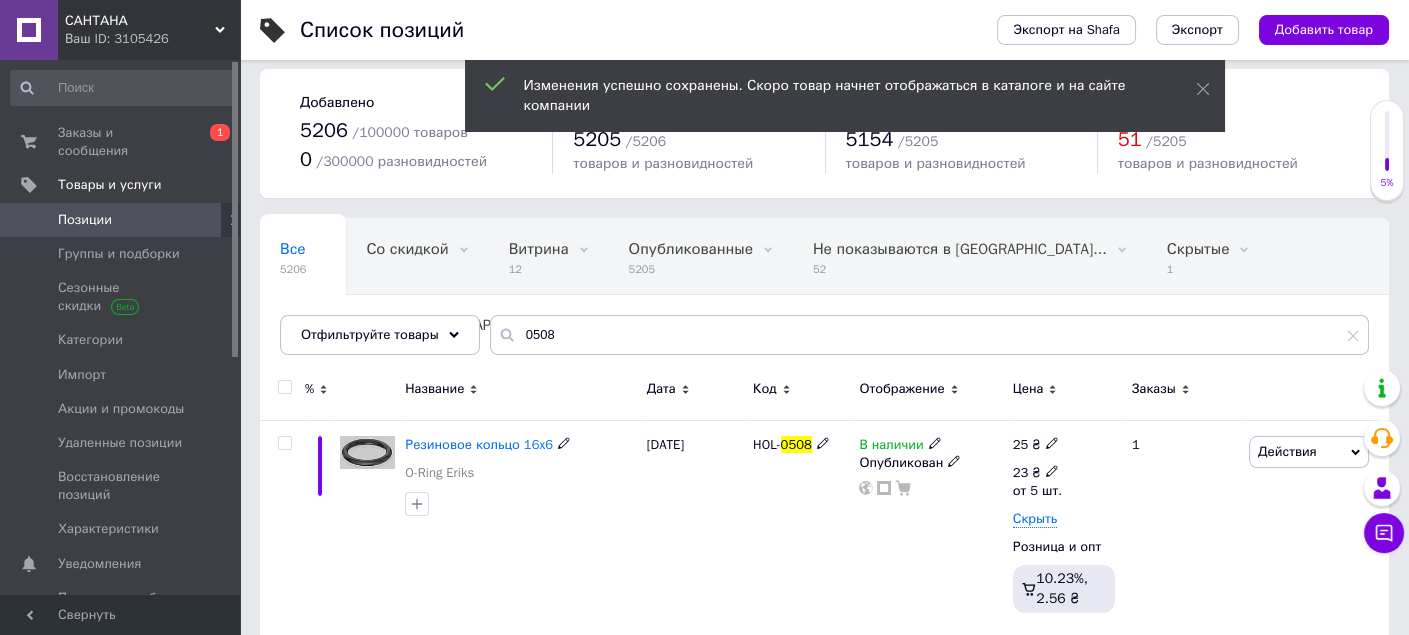 click on "23   ₴" at bounding box center [1037, 473] 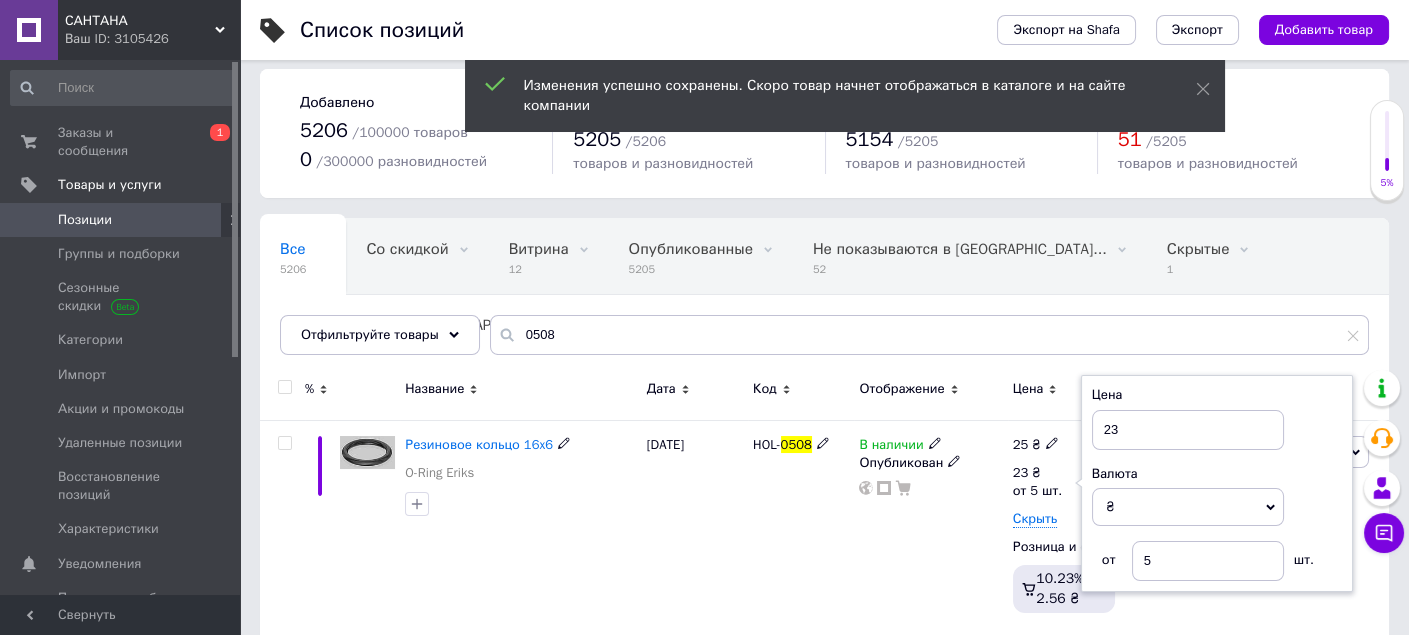 click on "Цена 23 Валюта ₴ $ € CHF £ ¥ PLN ₸ MDL HUF KGS CN¥ TRY ₩ lei от 5 шт." at bounding box center (1217, 483) 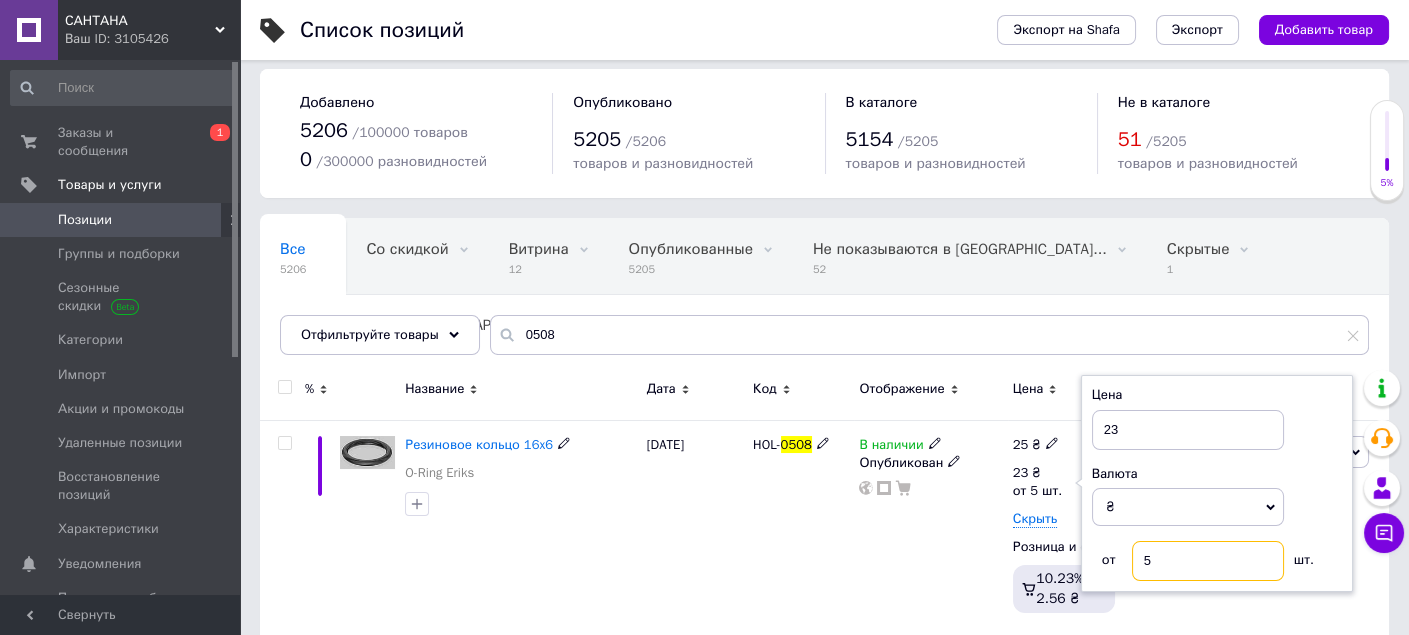 click on "5" at bounding box center [1208, 561] 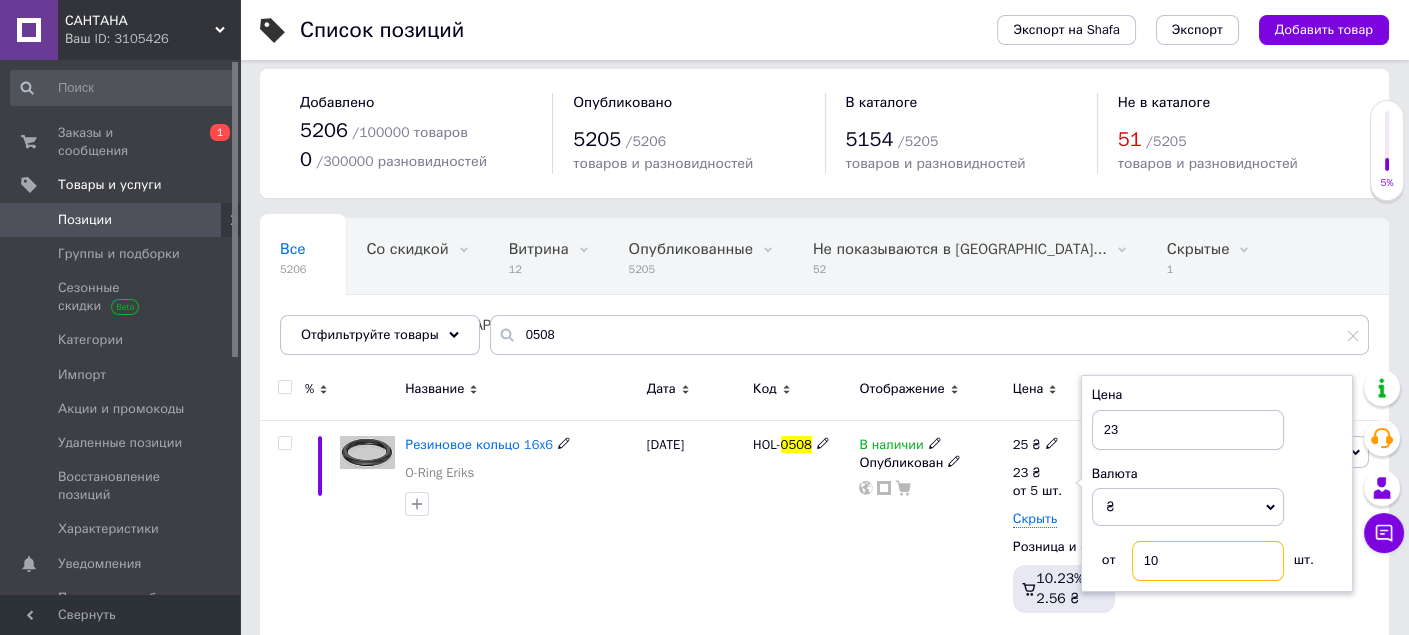 type on "10" 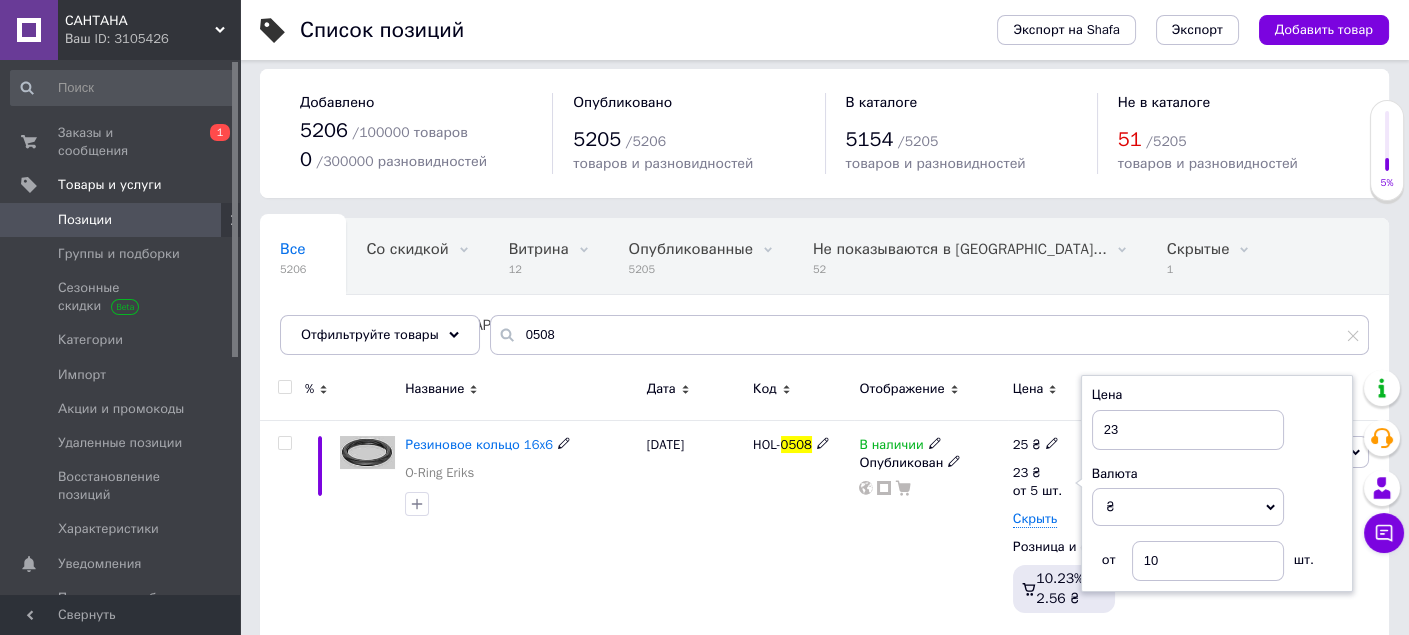 click on "В наличии Опубликован" at bounding box center [930, 528] 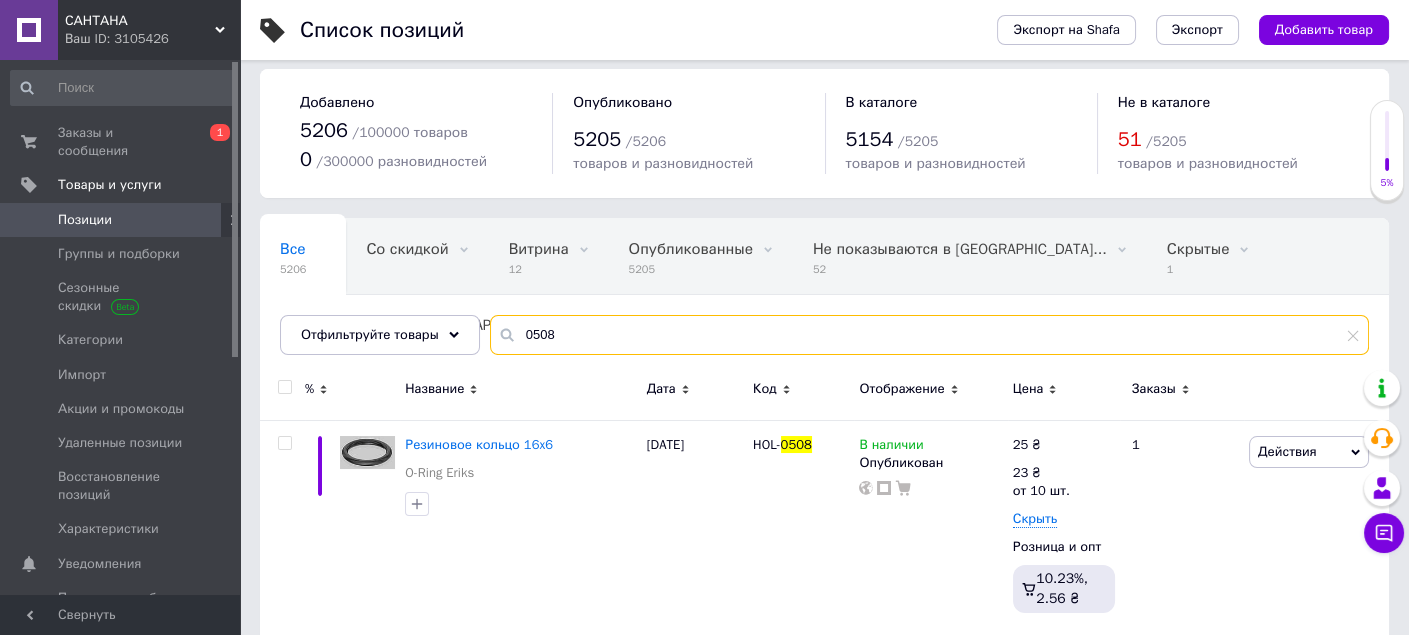 click on "0508" at bounding box center (929, 335) 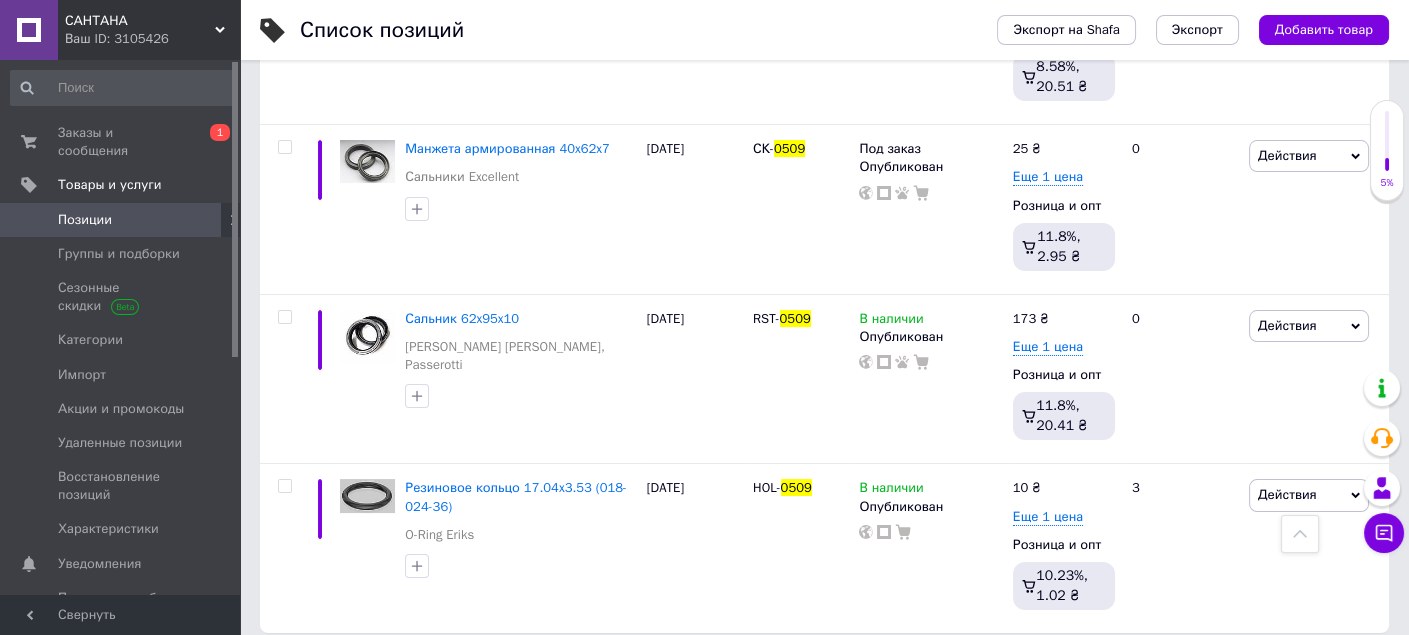 scroll, scrollTop: 491, scrollLeft: 0, axis: vertical 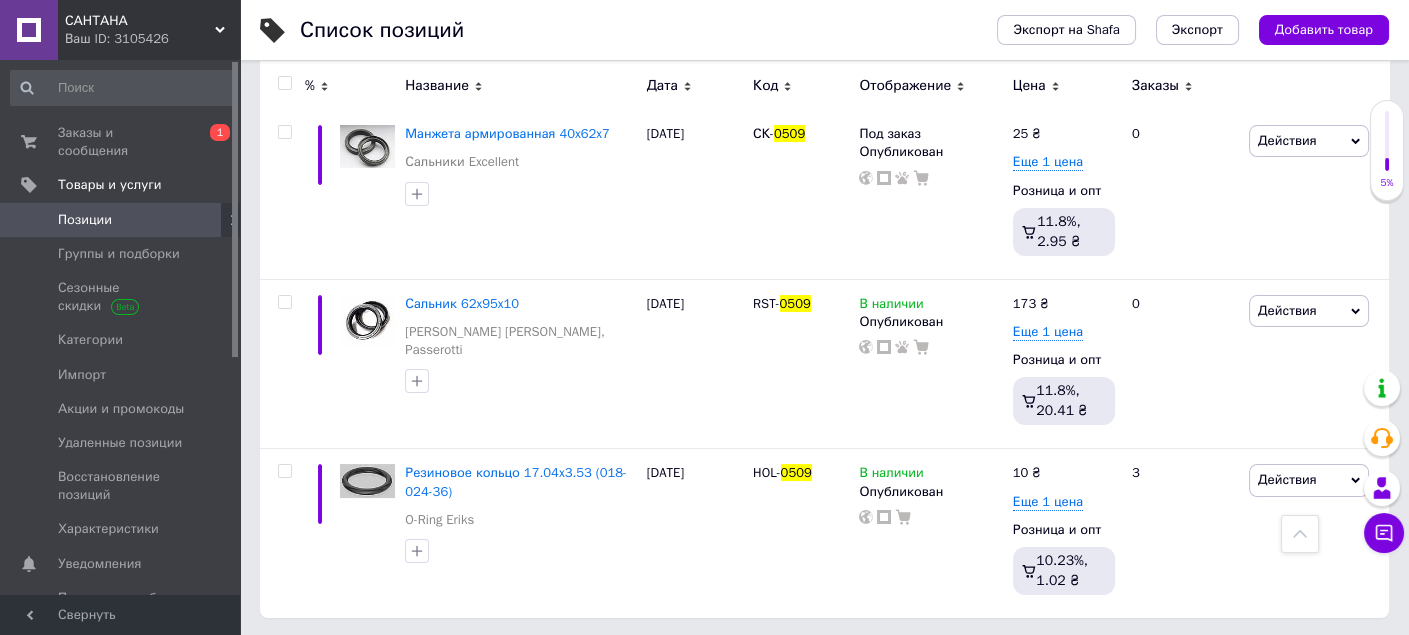 type on "0509" 